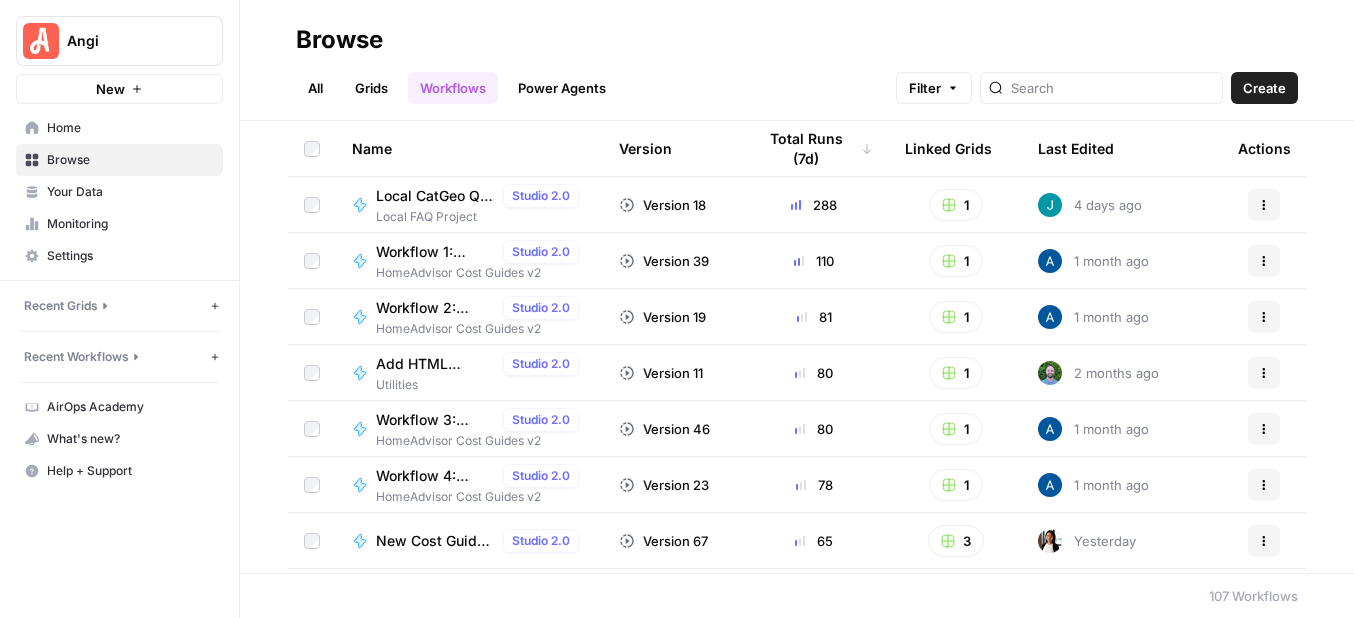 scroll, scrollTop: 0, scrollLeft: 0, axis: both 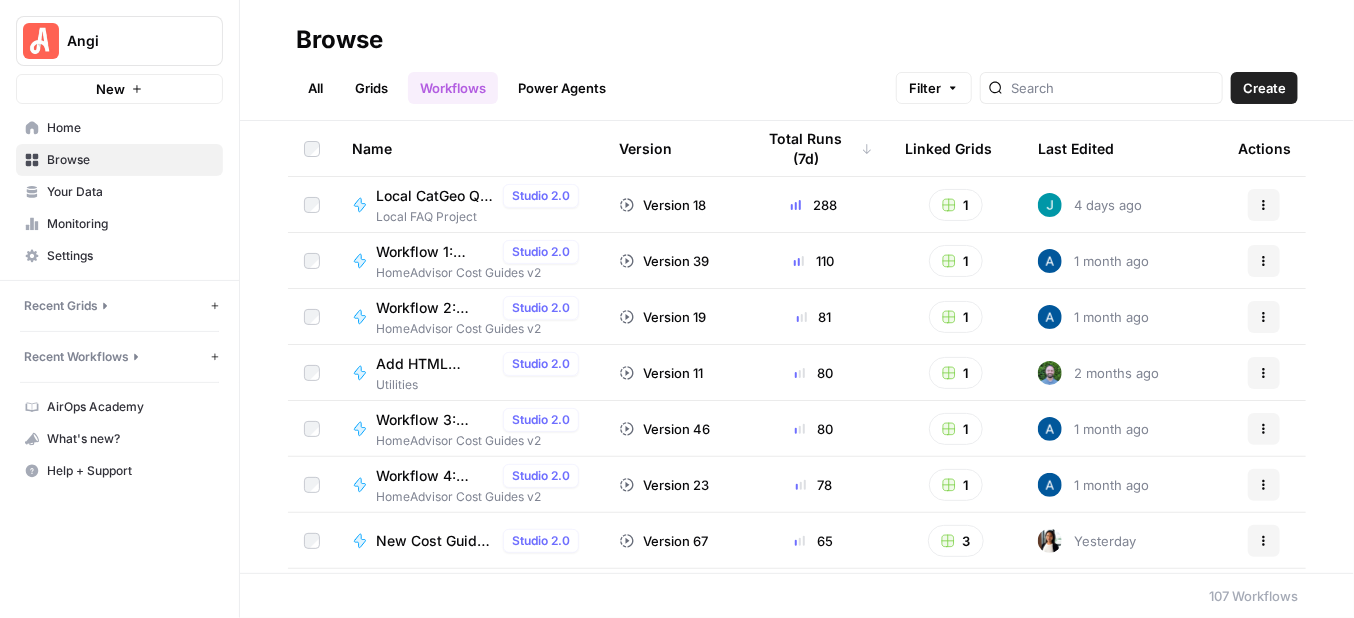 click on "Local CatGeo Q & A - Pass/Fail v2" at bounding box center (435, 196) 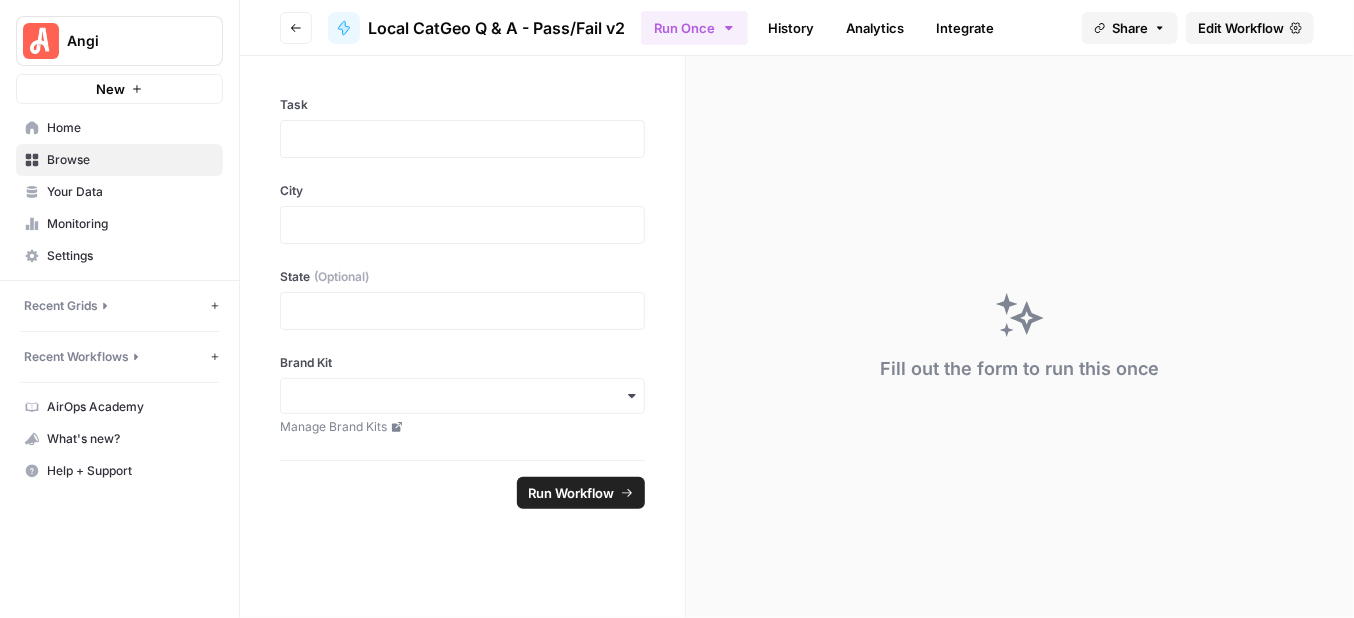 click on "Edit Workflow" at bounding box center [1241, 28] 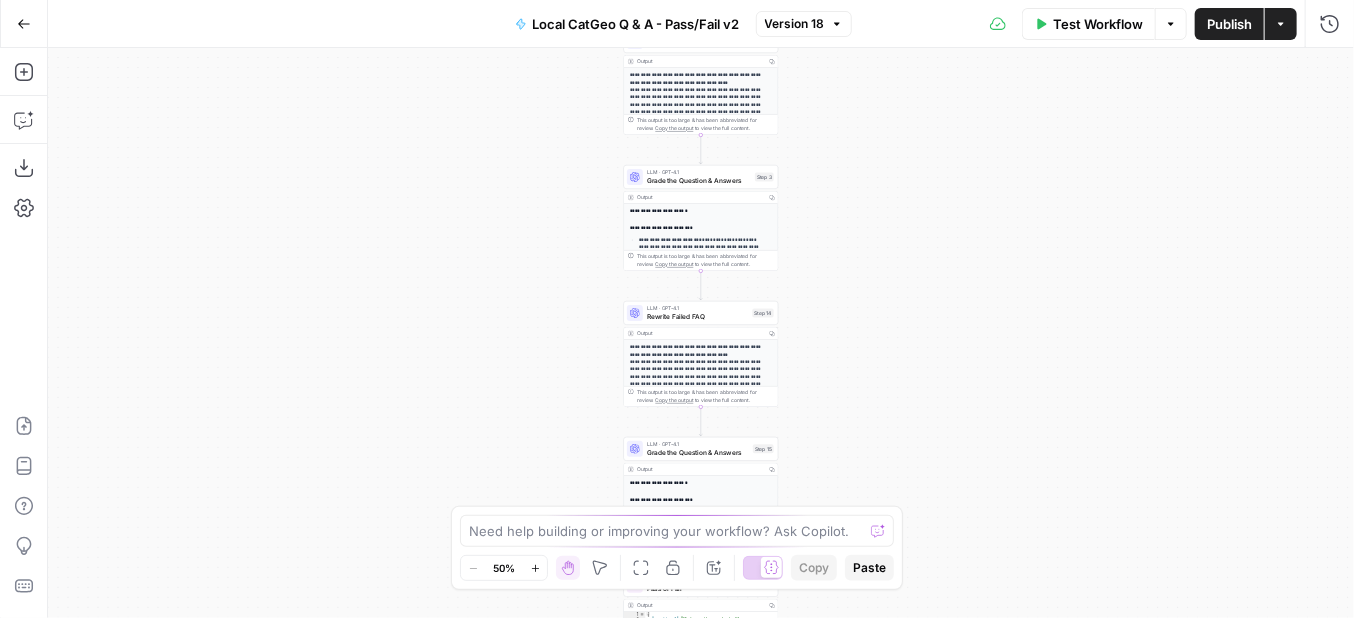click 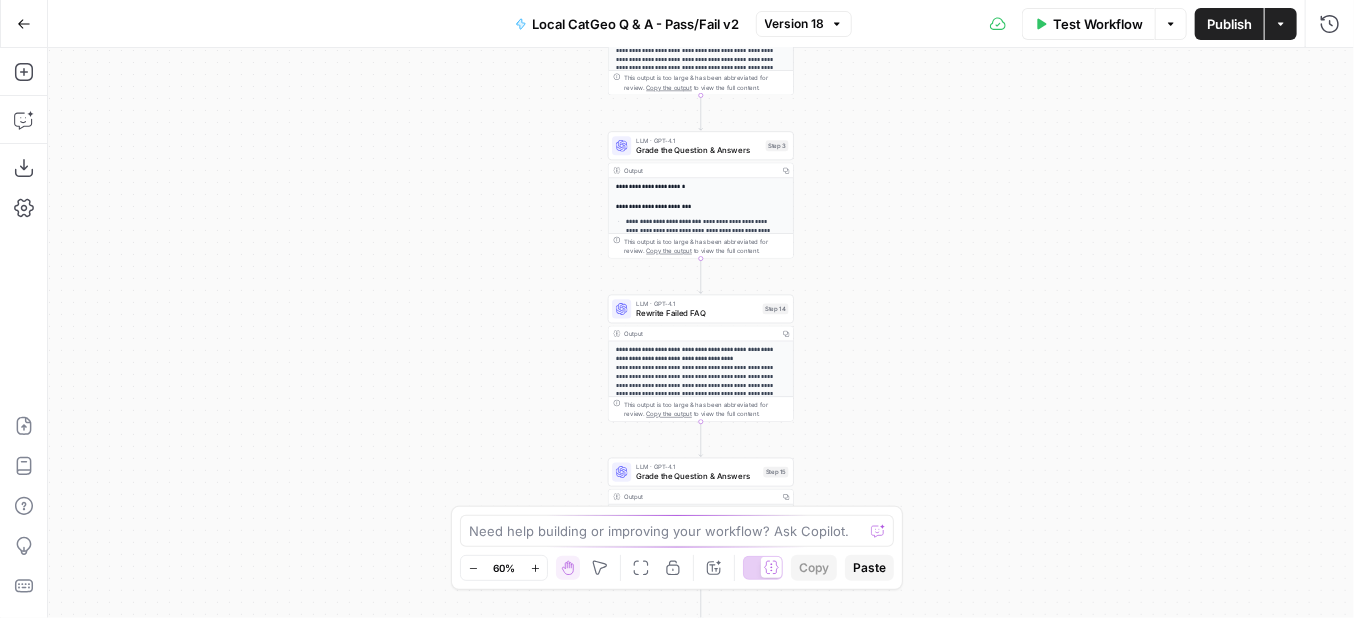 click 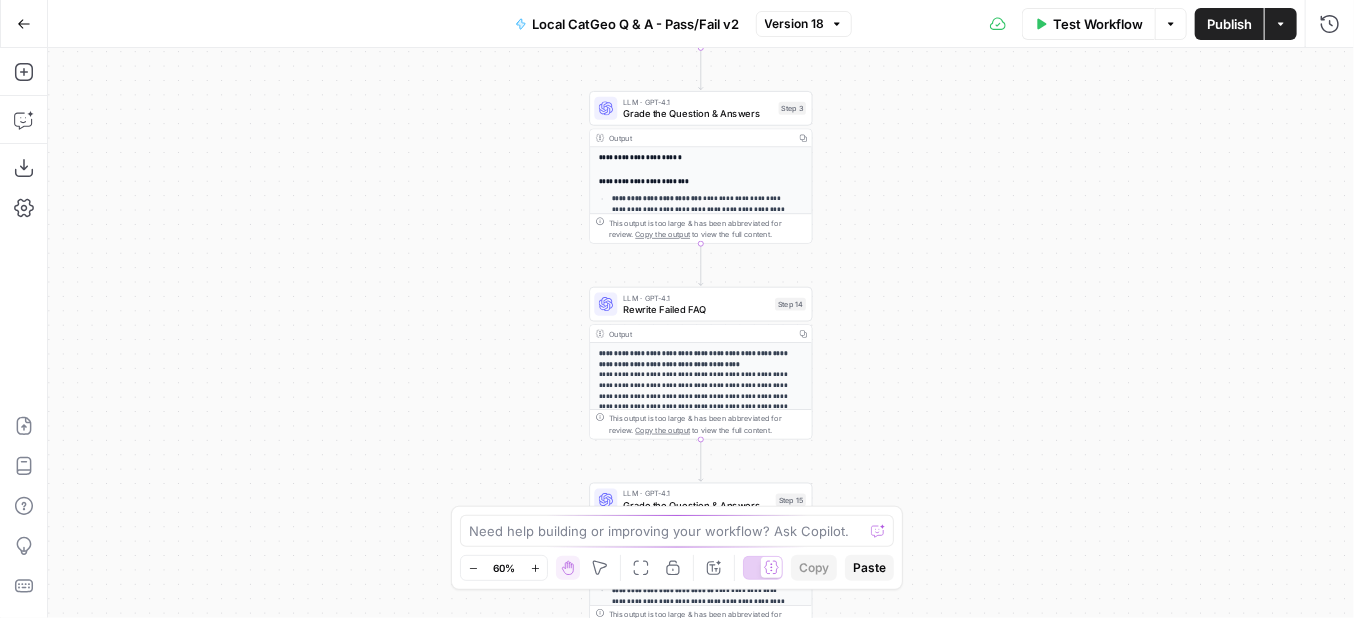 click 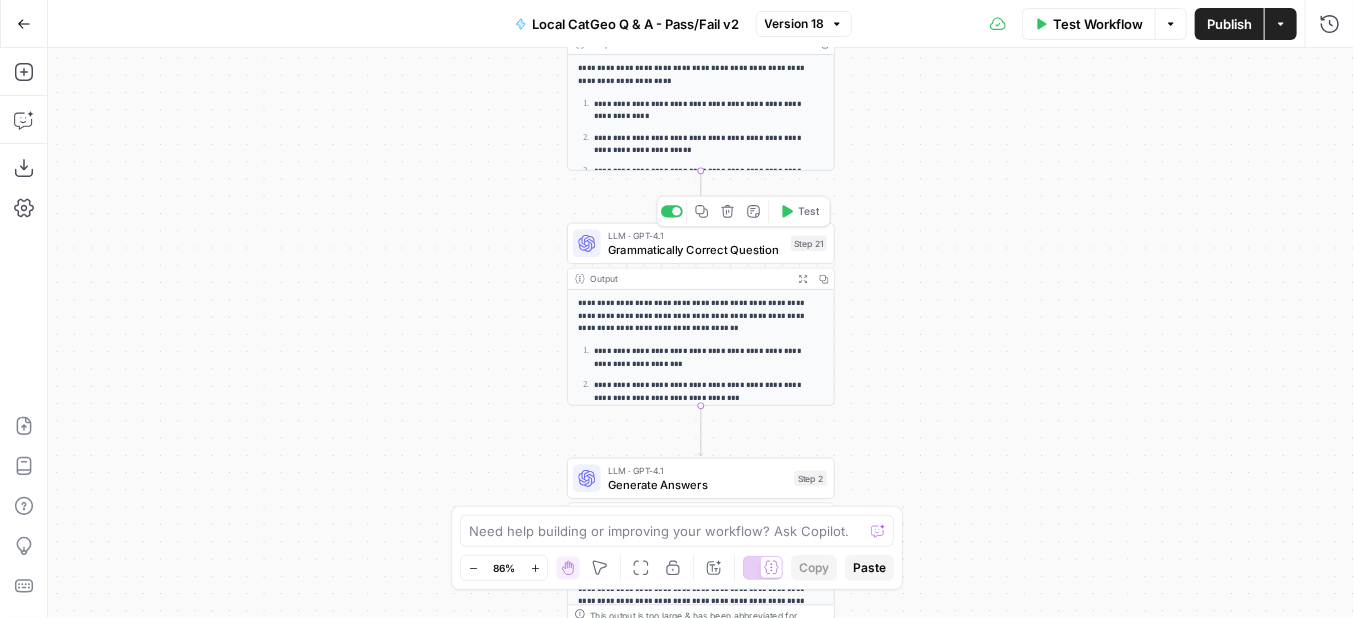 click on "Grammatically Correct Question" at bounding box center [696, 249] 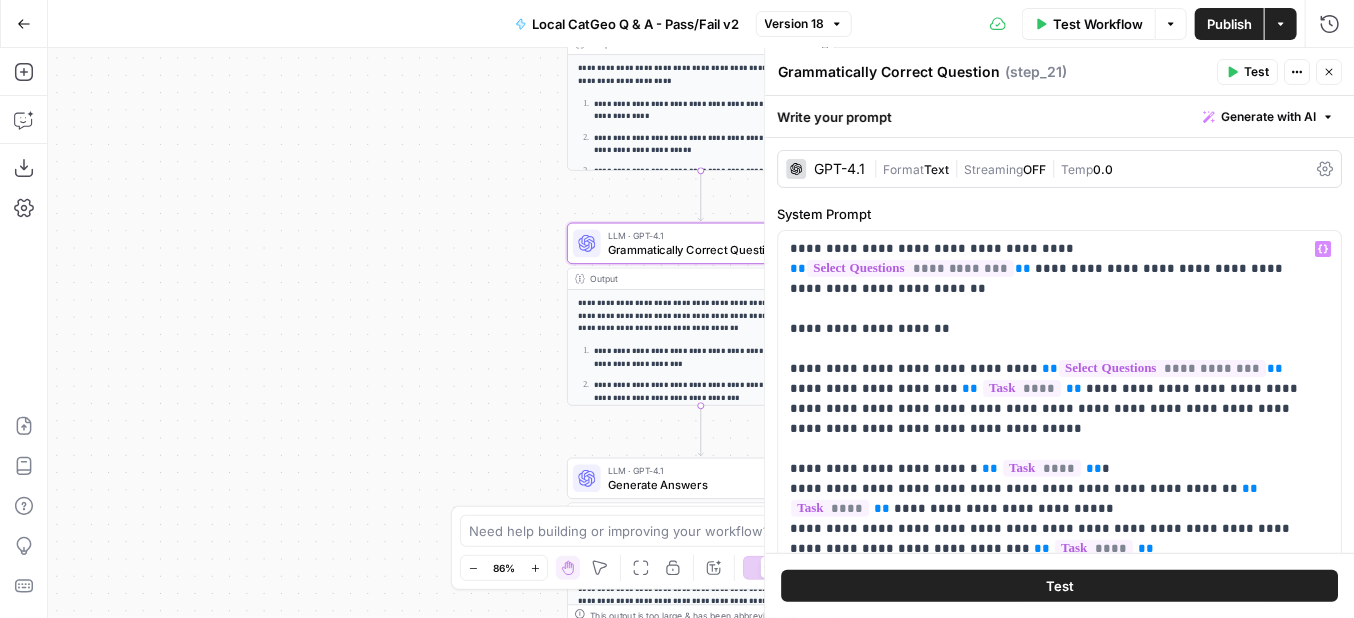 scroll, scrollTop: 200, scrollLeft: 0, axis: vertical 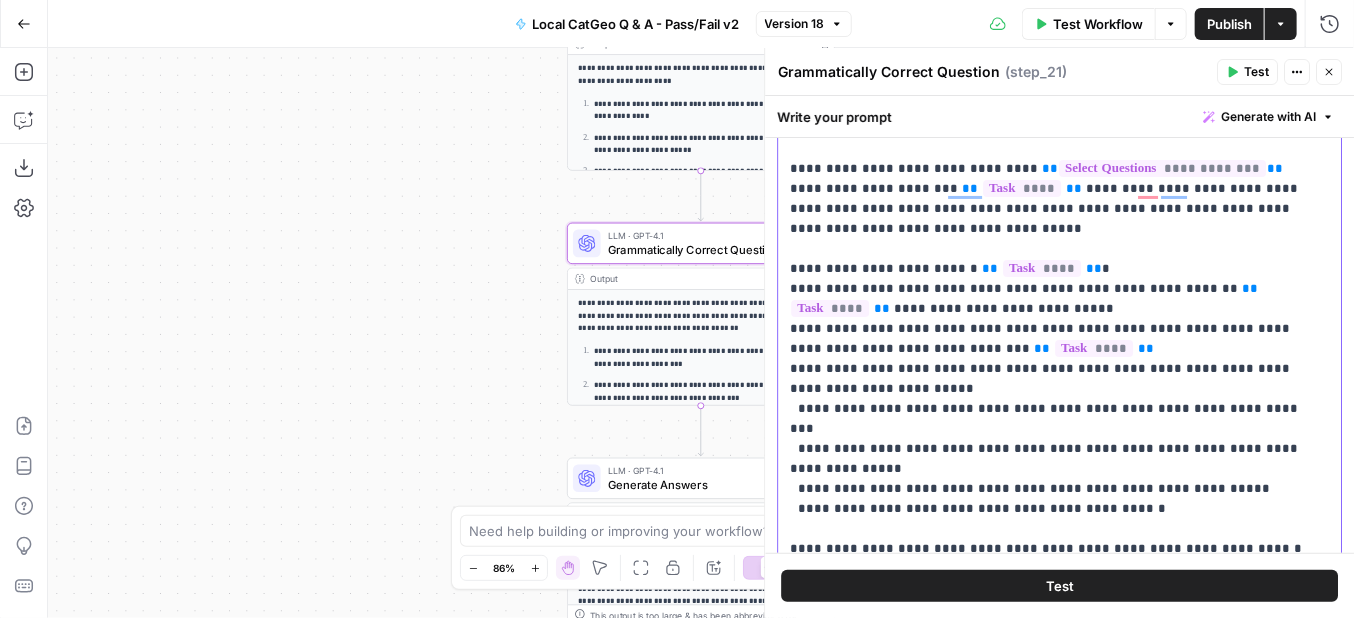 drag, startPoint x: 1306, startPoint y: 409, endPoint x: 794, endPoint y: 405, distance: 512.0156 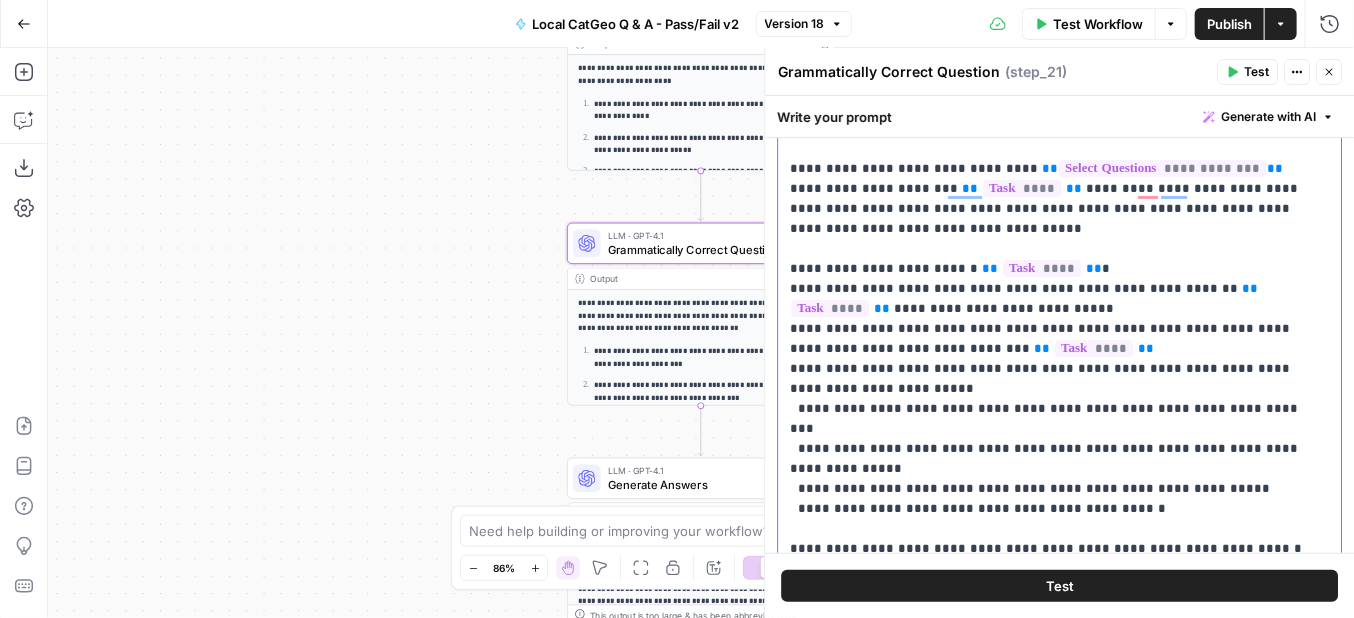 click on "**********" at bounding box center [1052, 329] 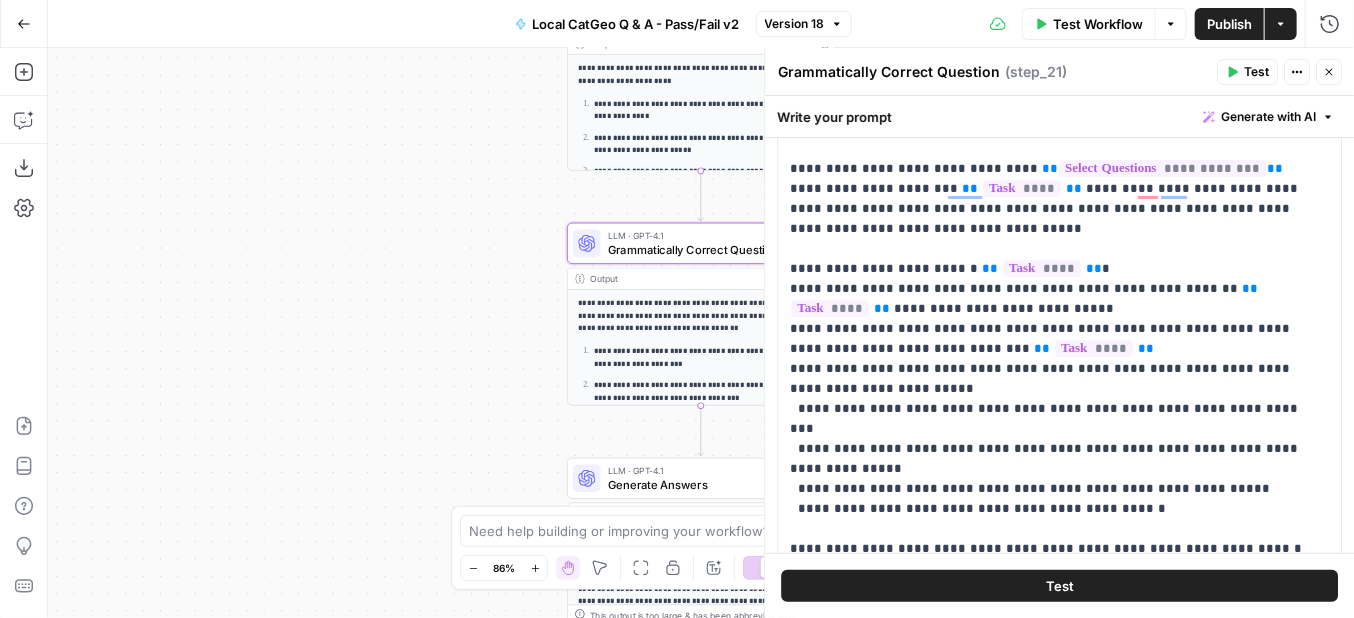 click 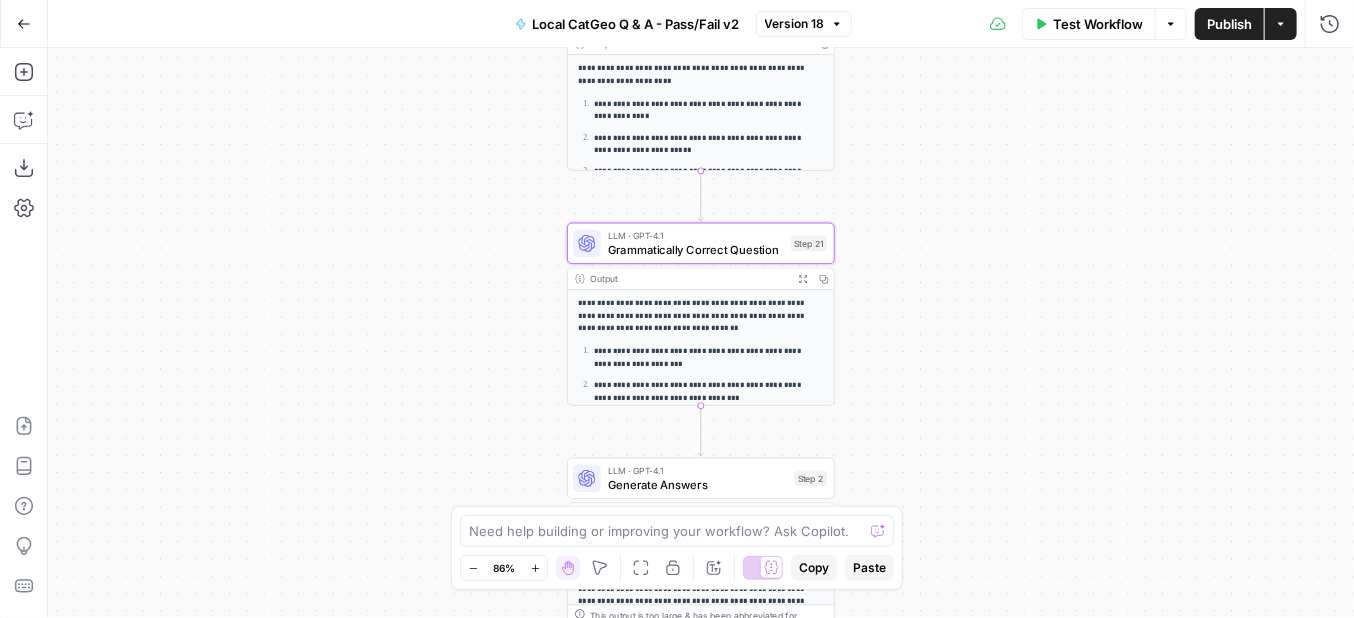 click on "VA   \n\n [CITY] County,         Virginia, enforces strict electrical         regulations to ensure safety and compliance         with national and local codes. This         comprehensive guide covers electrical         permits, materials, inspections,         maintenance, common mistakes, seasonal         considerations, and trusted contractors in         the region.   \n\n --- \n\n ## Electrical         Permits: Requirements and Process   \n\n ###         **When Permits Are Required**   \n Most         electrical work in [CITY] requires a         permit, including:   \n - **New circuits,         panel upgrades, or service equipment         installations** (e.g., EV chargers, solar  \n \n" at bounding box center [701, 333] 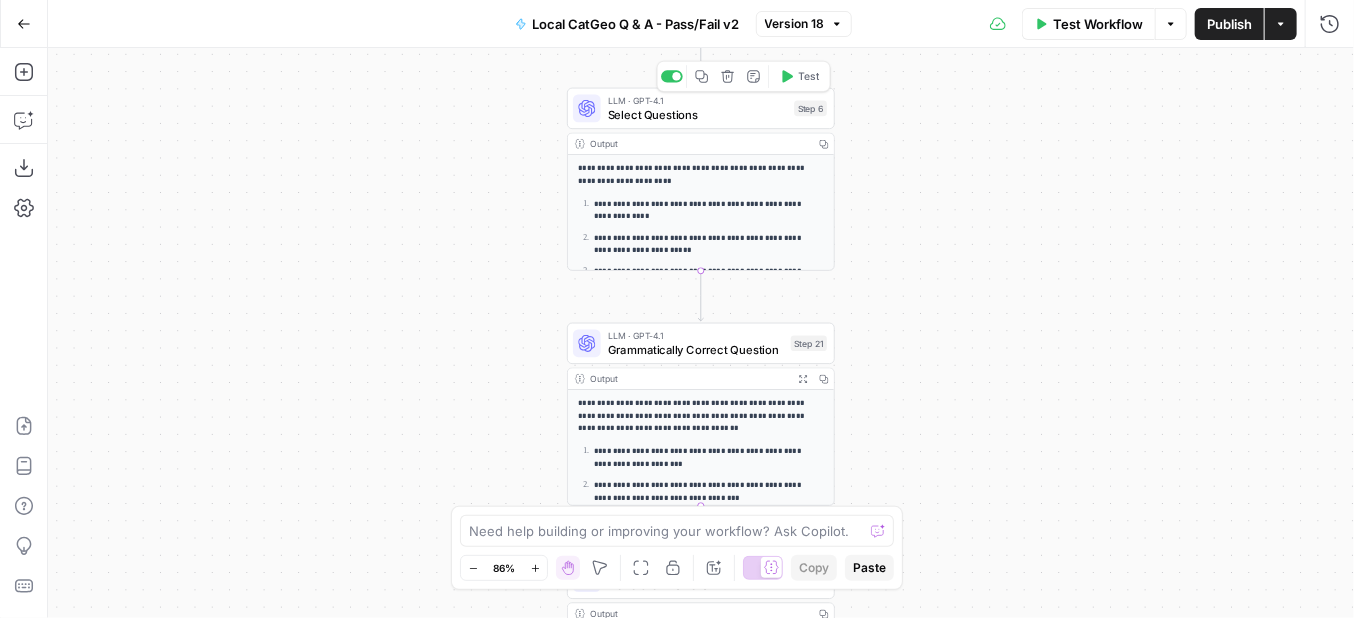 click on "Select Questions" at bounding box center [698, 114] 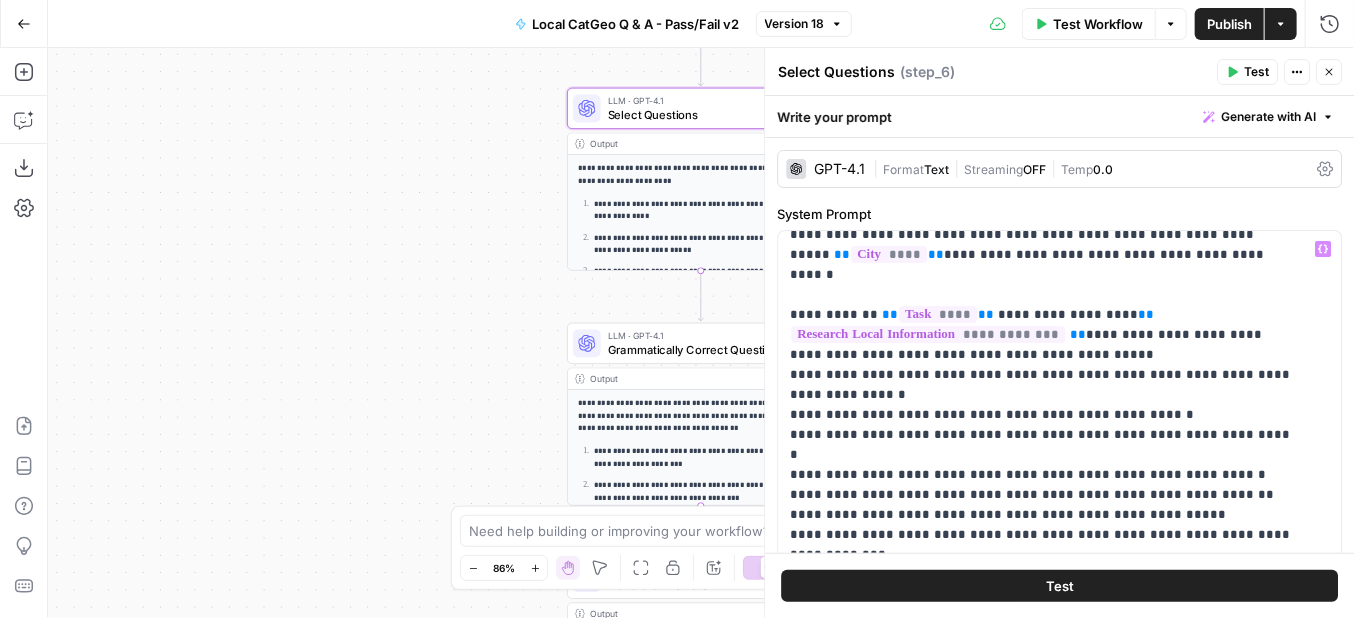scroll, scrollTop: 421, scrollLeft: 0, axis: vertical 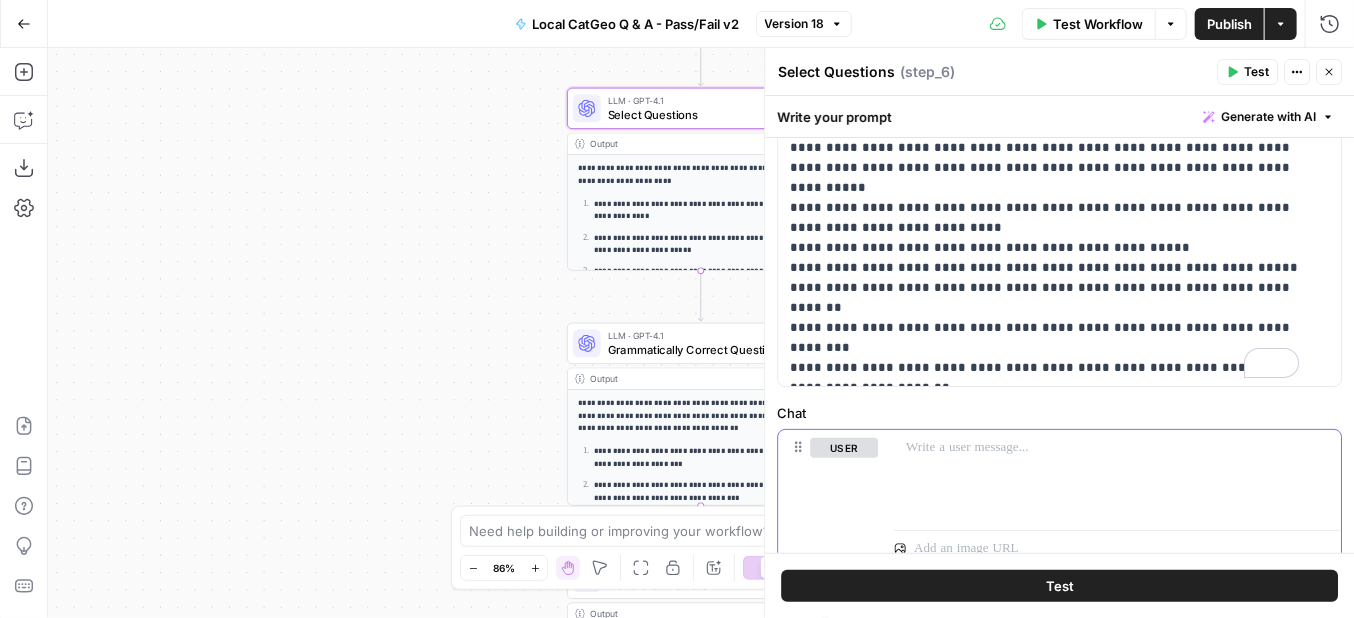 click at bounding box center (1117, 476) 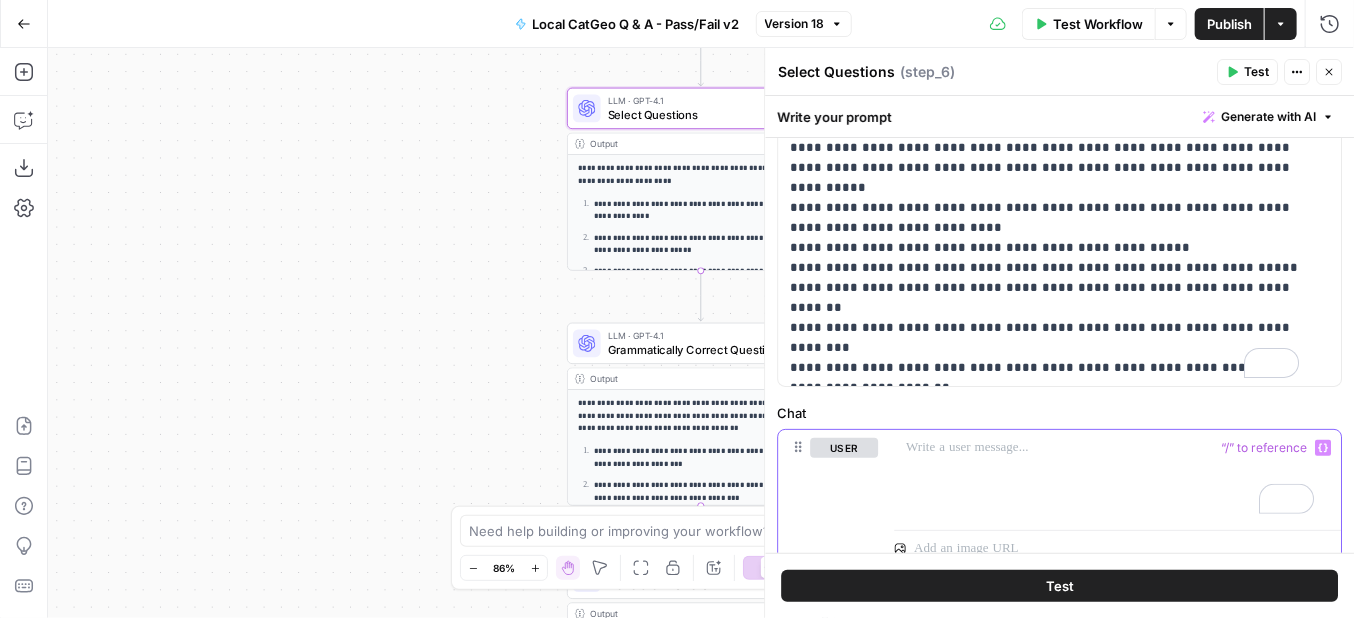 scroll, scrollTop: 660, scrollLeft: 0, axis: vertical 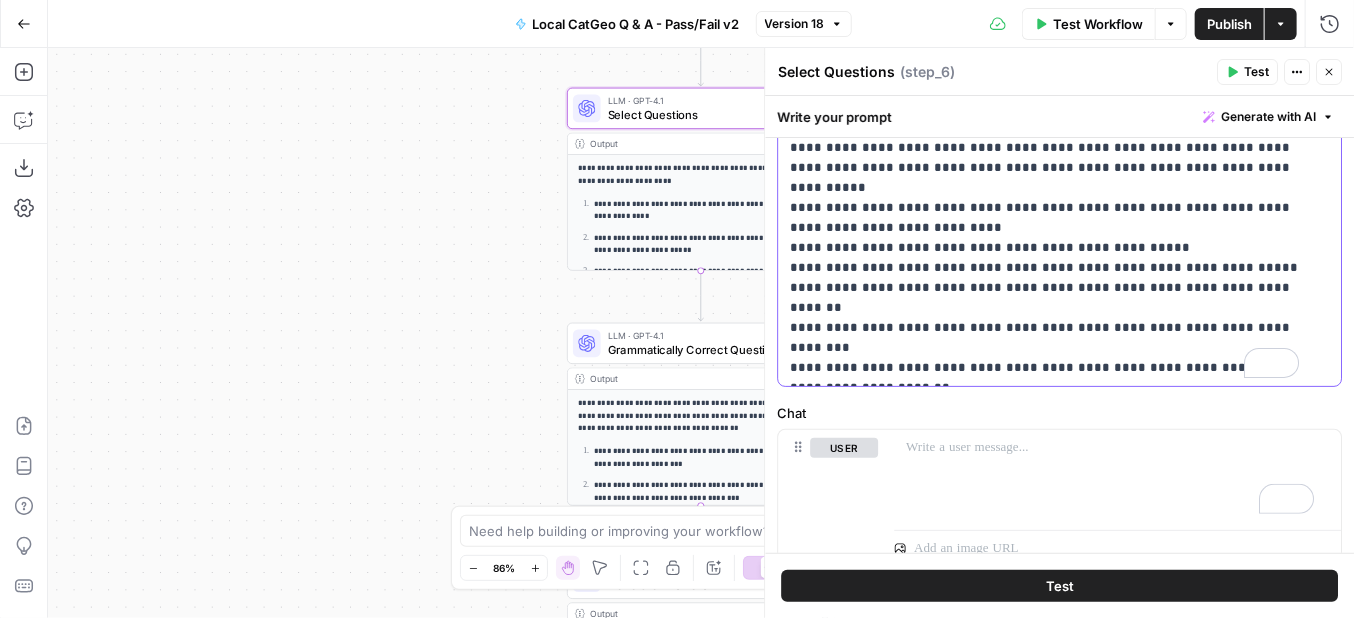 drag, startPoint x: 1294, startPoint y: 185, endPoint x: 780, endPoint y: 177, distance: 514.06226 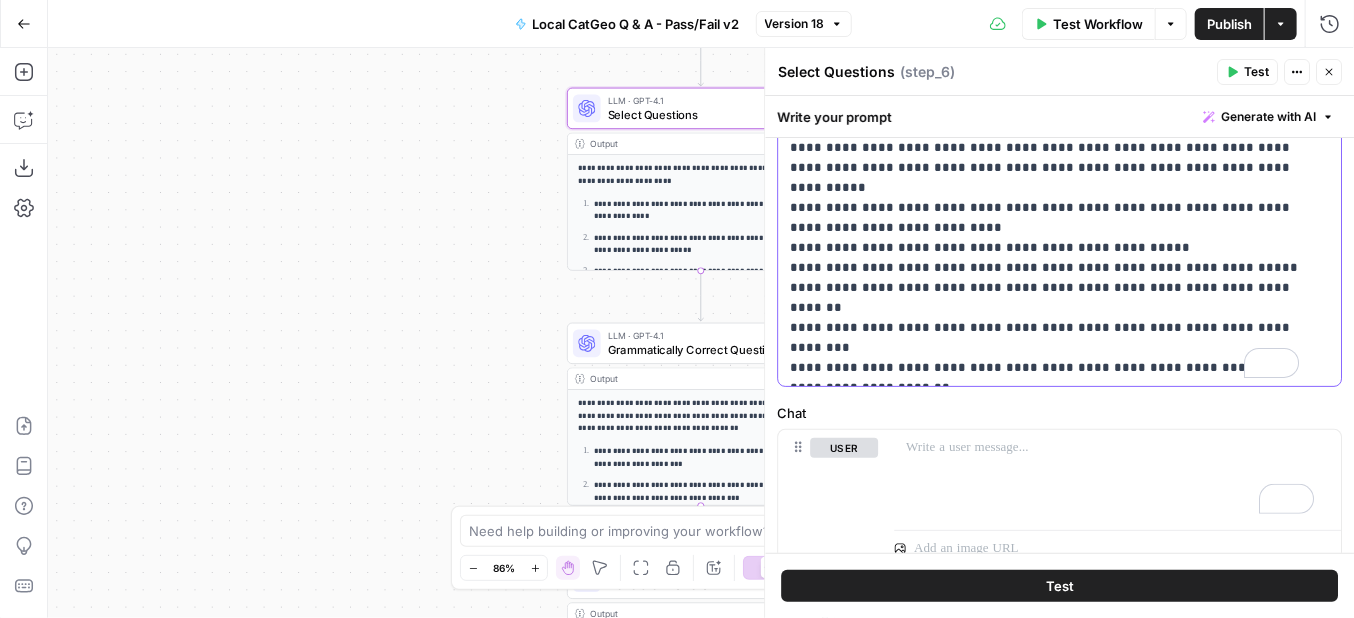click on "**********" at bounding box center (1052, -22) 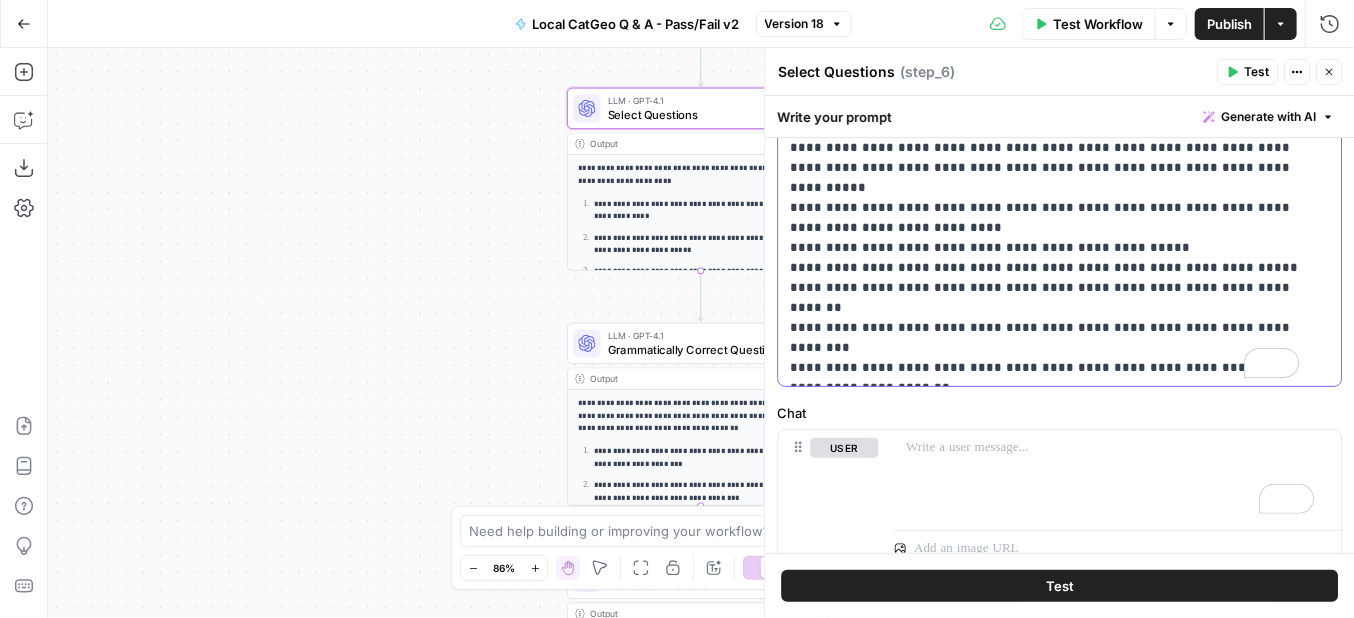 copy on "**********" 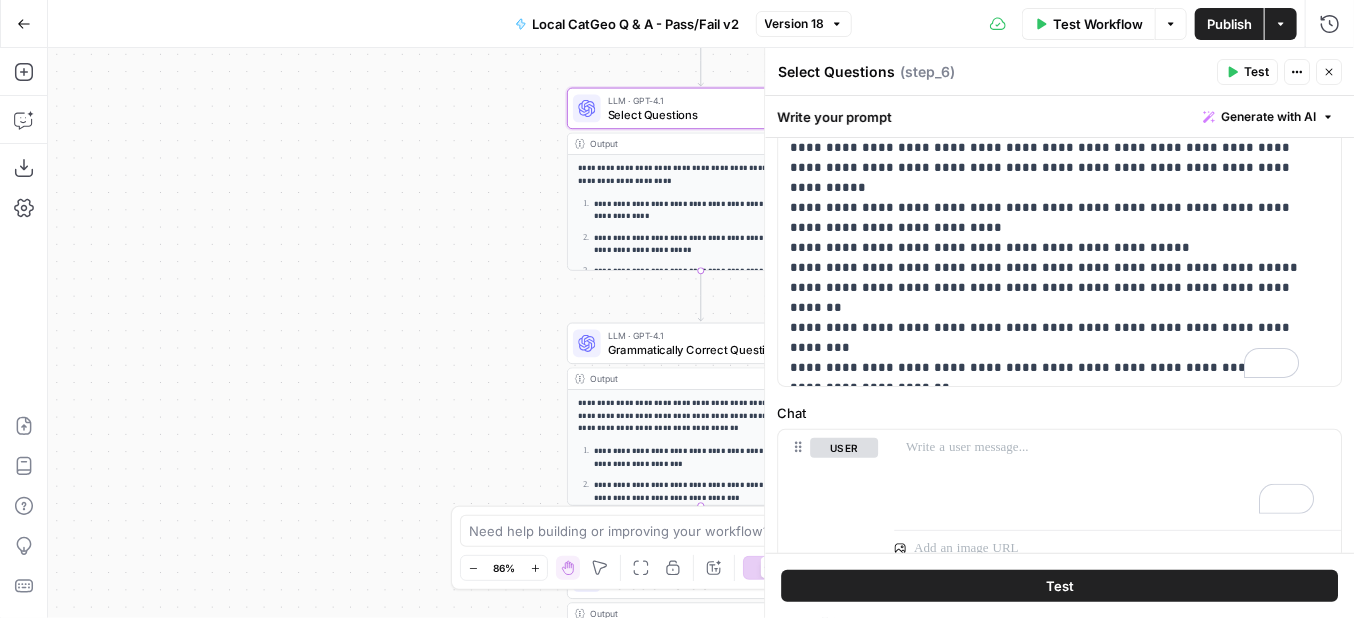click on "VA   \n\n [CITY] County,         Virginia, enforces strict electrical         regulations to ensure safety and compliance         with national and local codes. This         comprehensive guide covers electrical         permits, materials, inspections,         maintenance, common mistakes, seasonal         considerations, and trusted contractors in         the region.   \n\n --- \n\n ## Electrical         Permits: Requirements and Process   \n\n ###         **When Permits Are Required**   \n Most         electrical work in [CITY] requires a         permit, including:   \n - **New circuits,         panel upgrades, or service equipment         installations** (e.g., EV chargers, solar  \n \n" at bounding box center (701, 333) 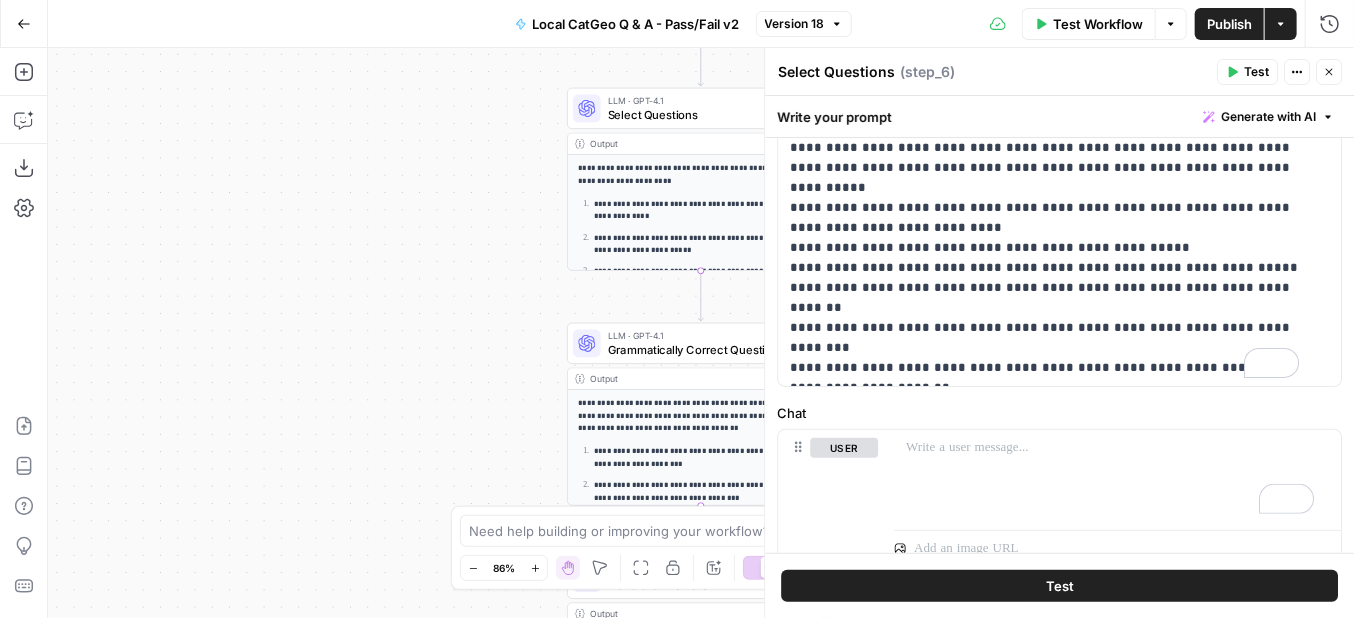 scroll, scrollTop: 321, scrollLeft: 0, axis: vertical 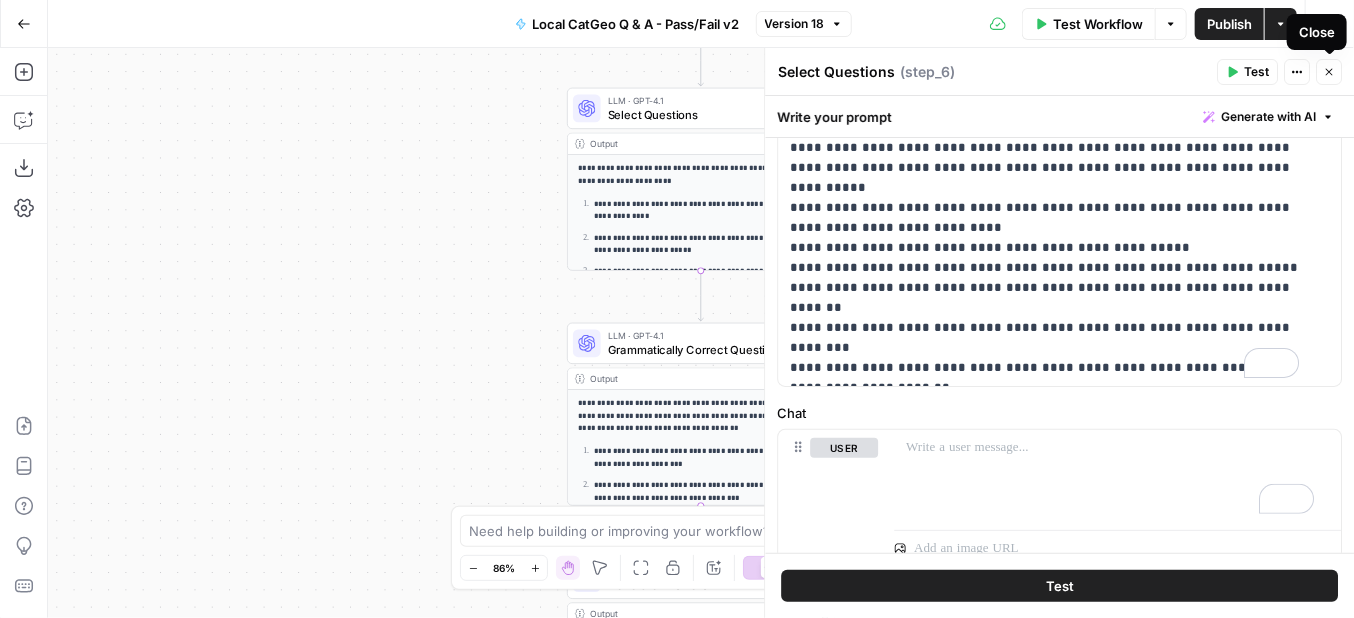 click 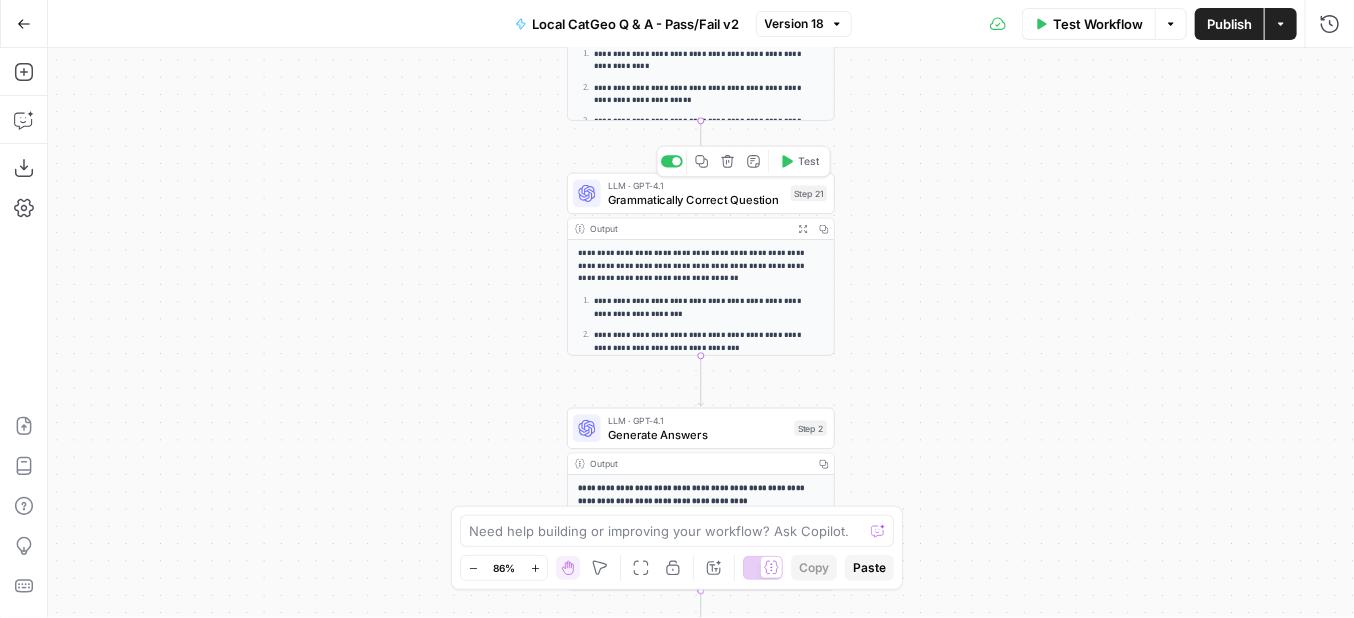 click on "Grammatically Correct Question" at bounding box center [696, 199] 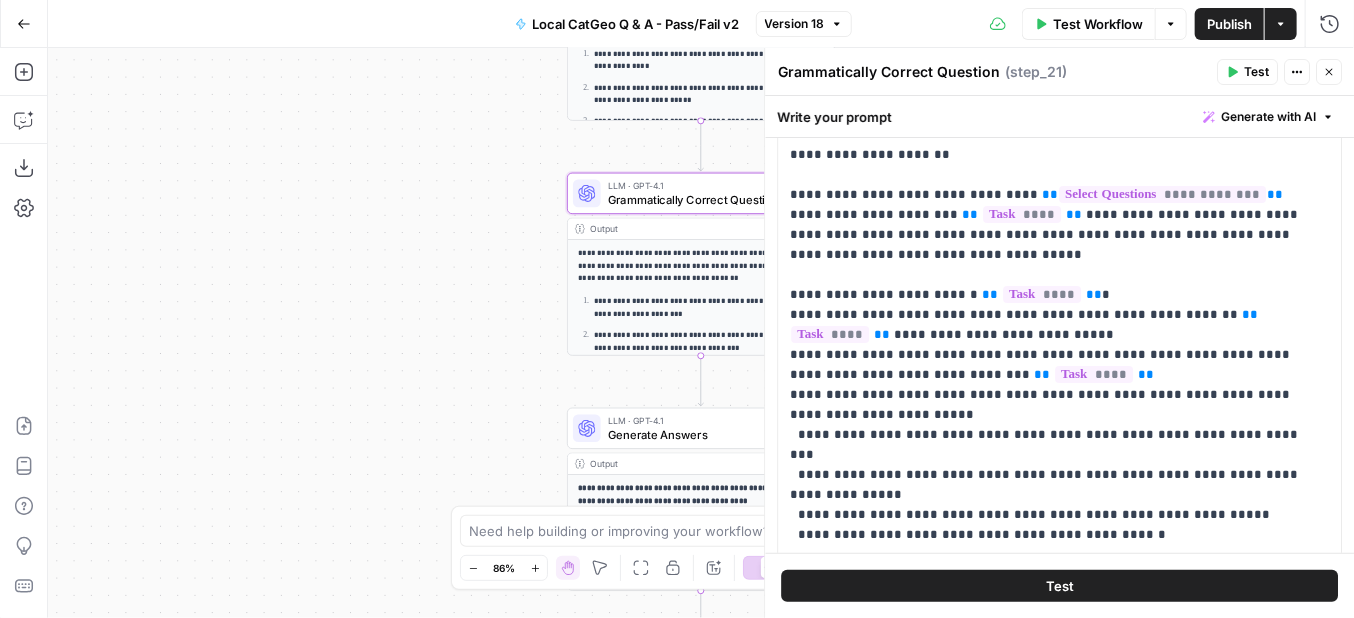 scroll, scrollTop: 200, scrollLeft: 0, axis: vertical 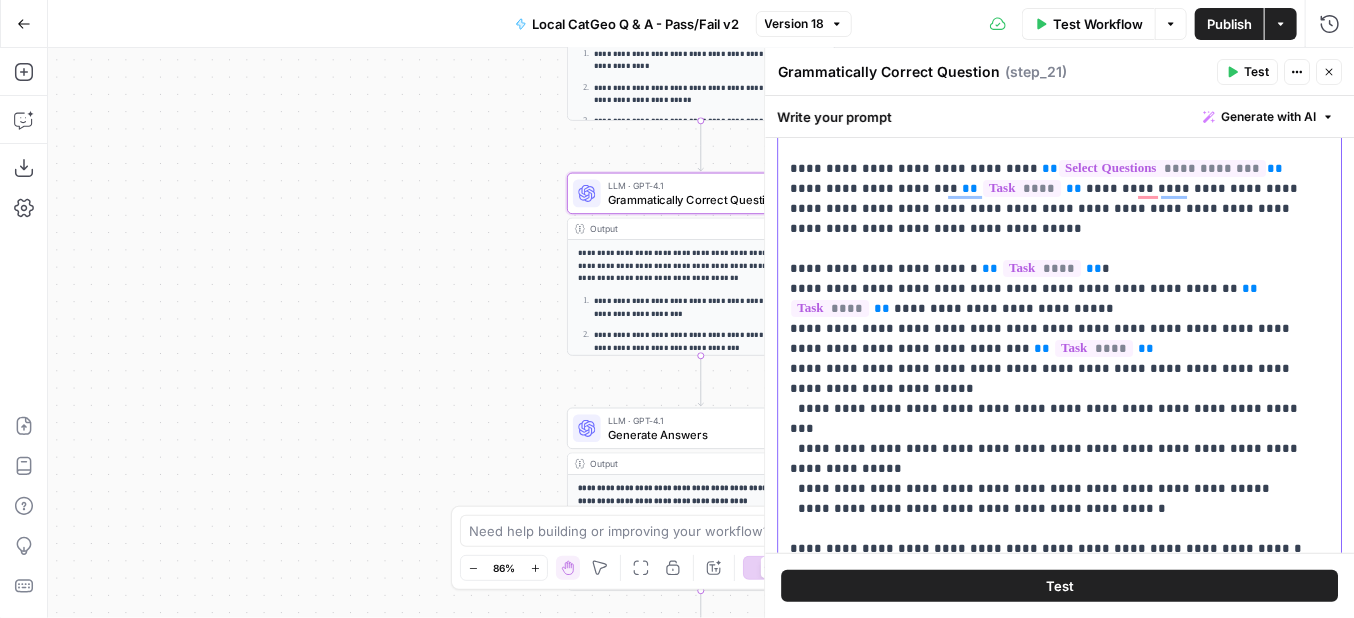 drag, startPoint x: 1021, startPoint y: 330, endPoint x: 788, endPoint y: 317, distance: 233.36238 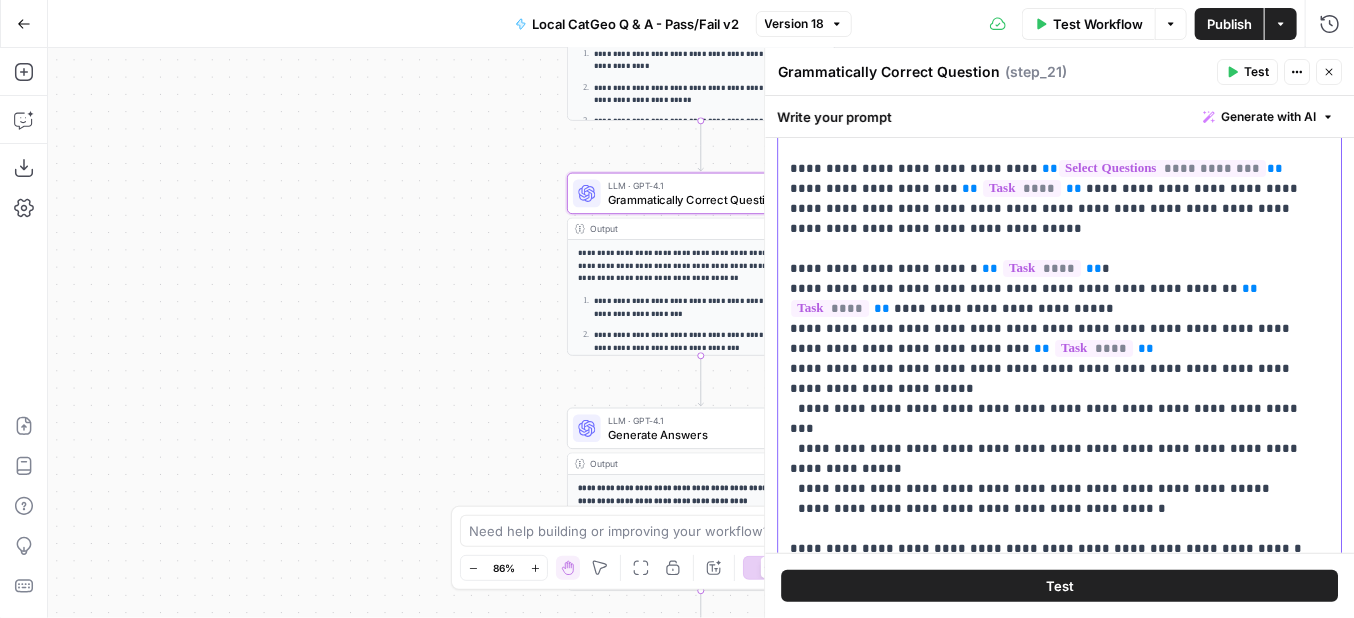 scroll, scrollTop: 269, scrollLeft: 0, axis: vertical 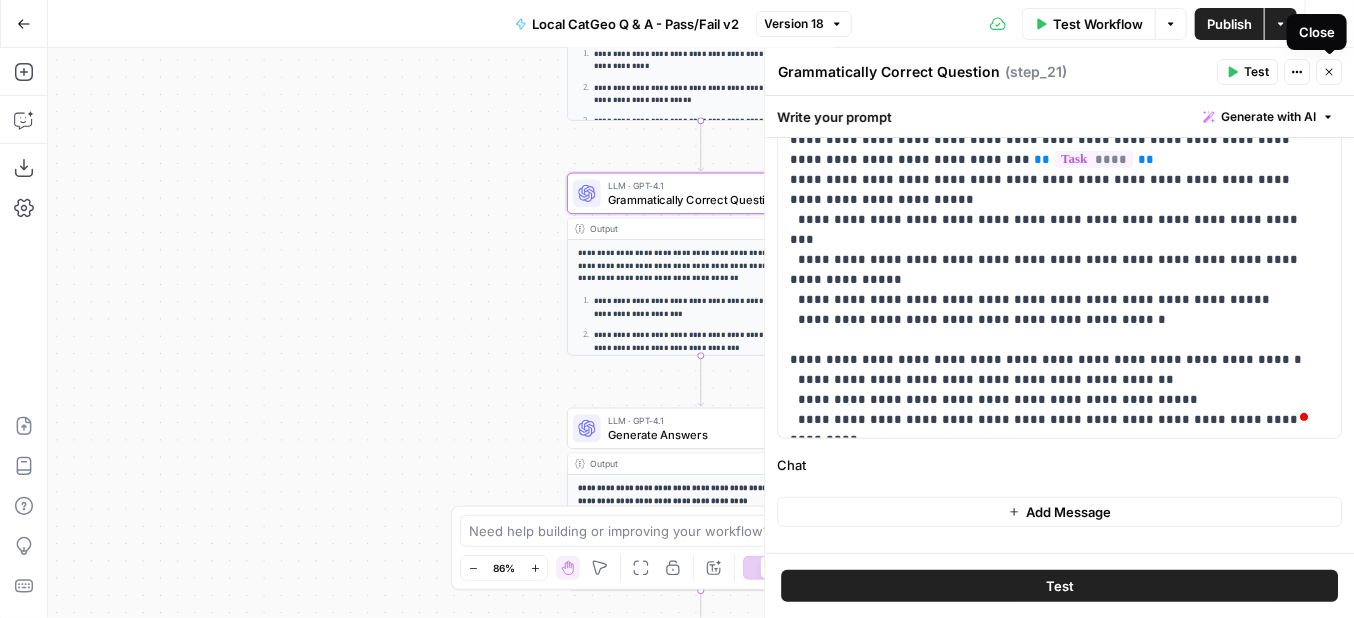 click on "Close" at bounding box center [1329, 72] 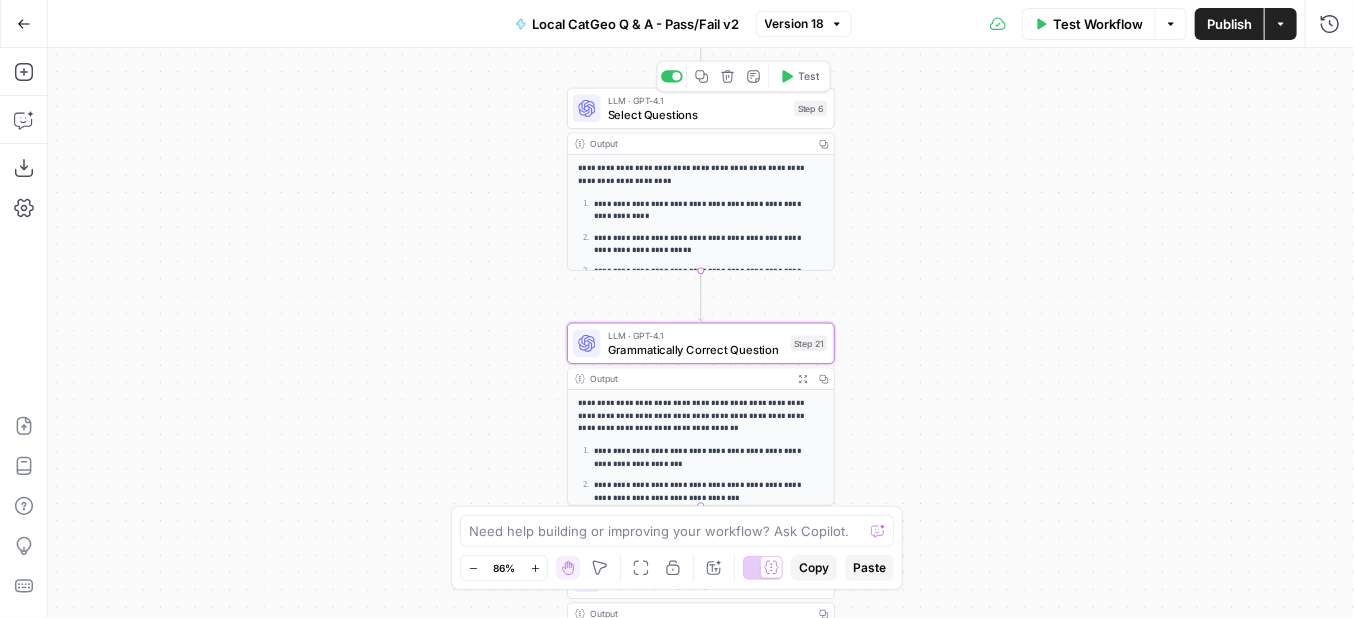 click on "Select Questions" at bounding box center [698, 114] 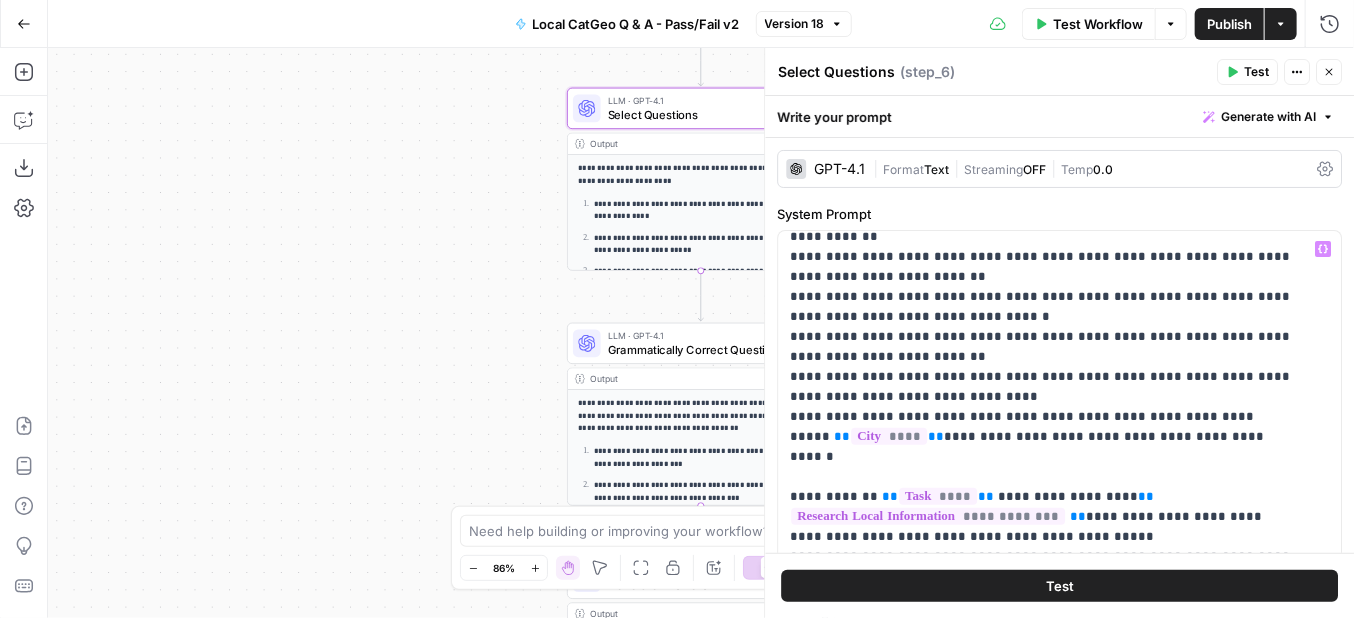 scroll, scrollTop: 421, scrollLeft: 0, axis: vertical 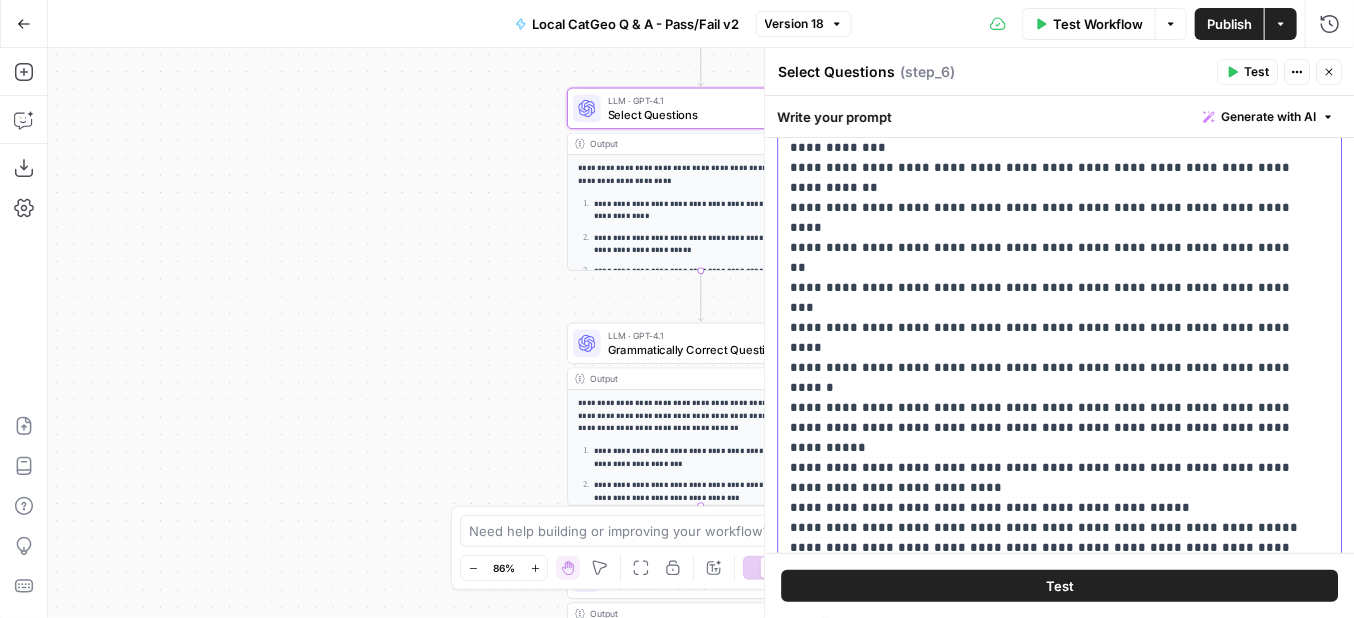 click on "**********" at bounding box center [1044, 28] 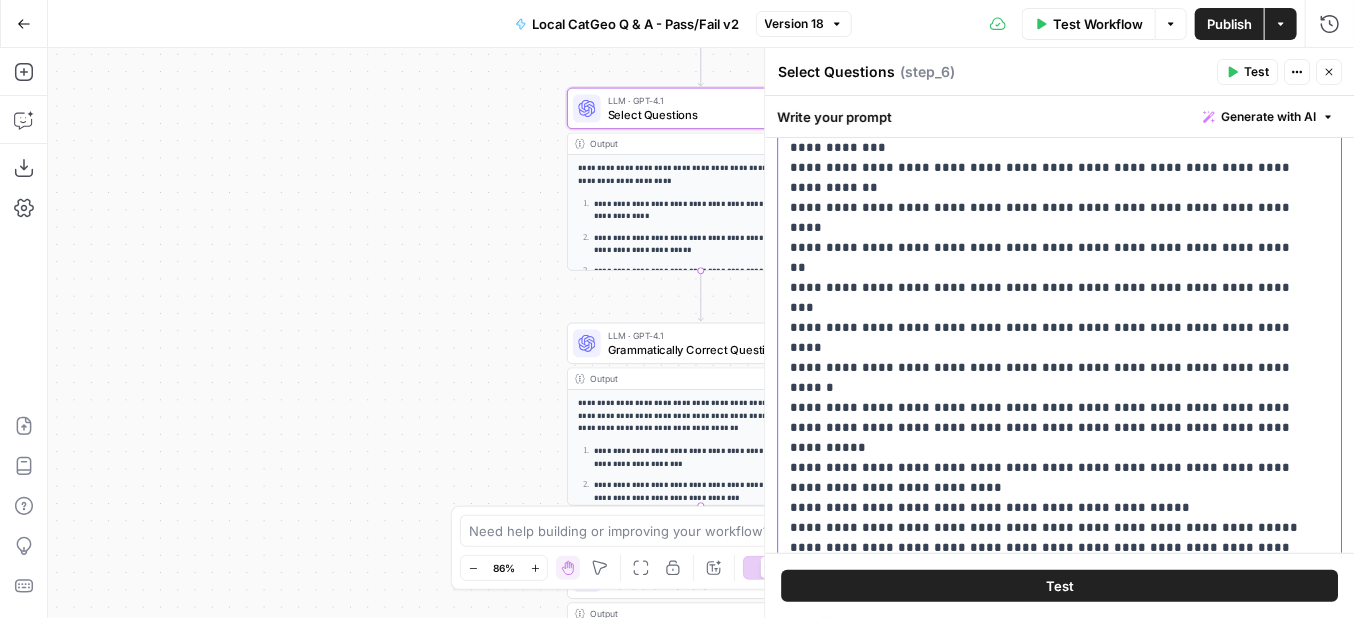 scroll, scrollTop: 400, scrollLeft: 0, axis: vertical 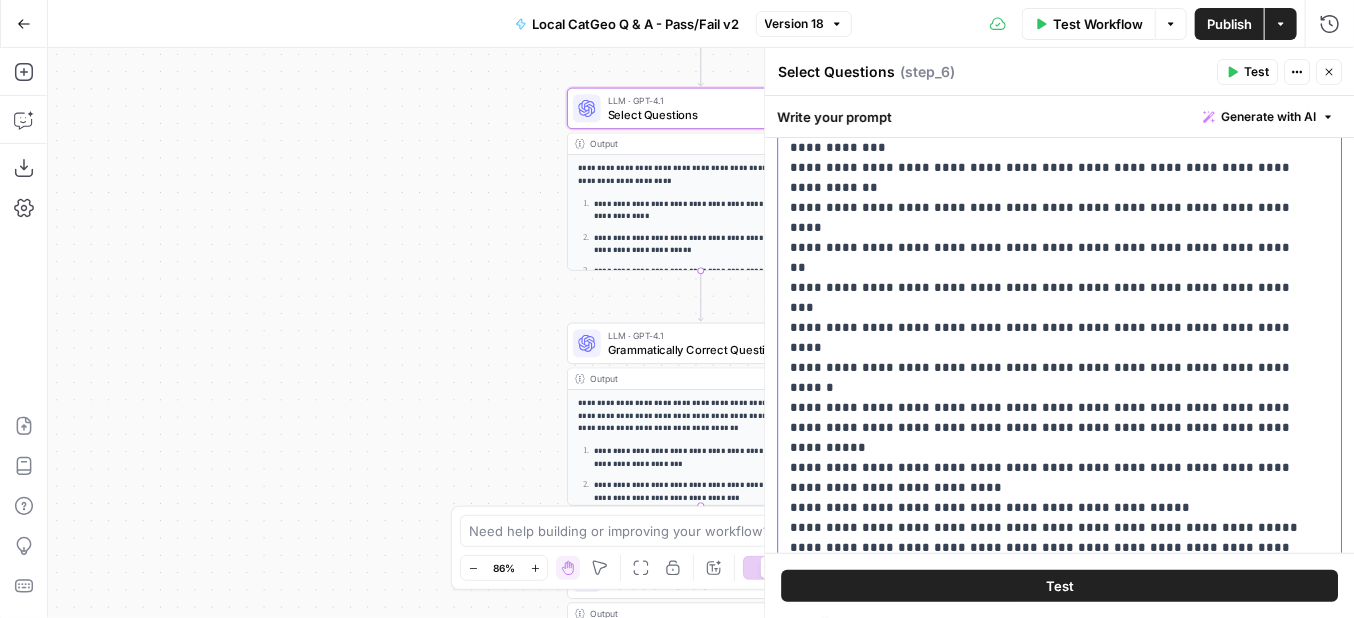 drag, startPoint x: 1224, startPoint y: 305, endPoint x: 788, endPoint y: 303, distance: 436.00458 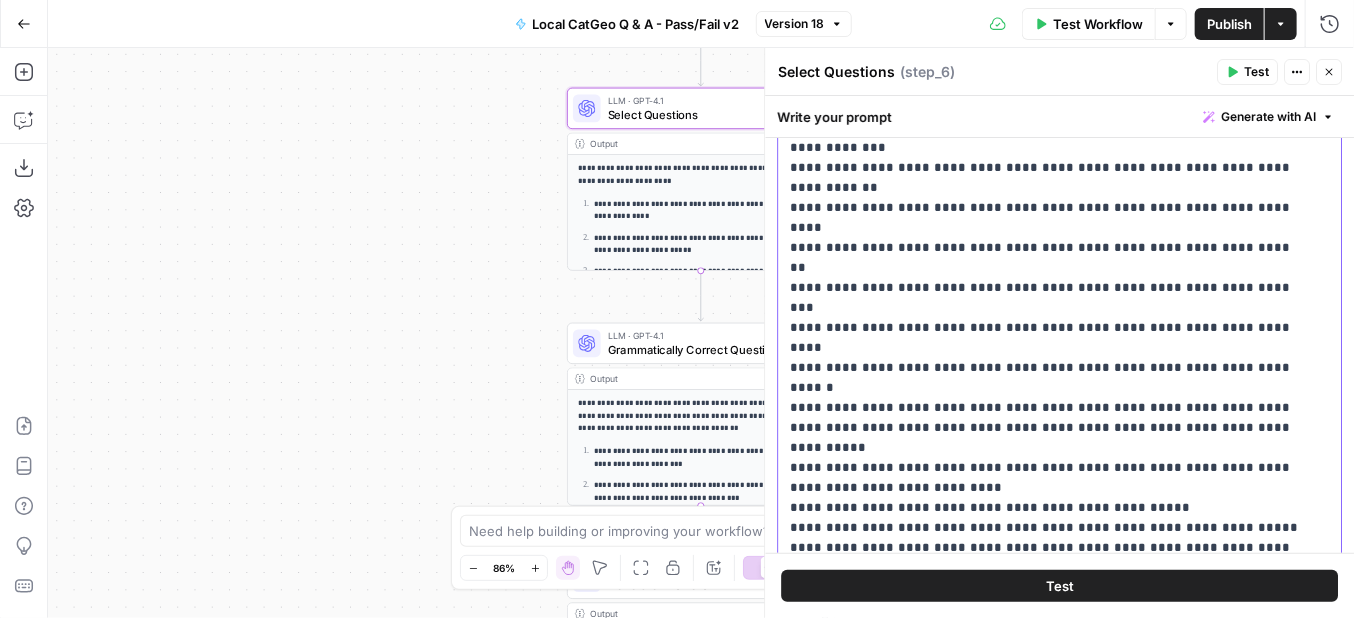 copy on "**********" 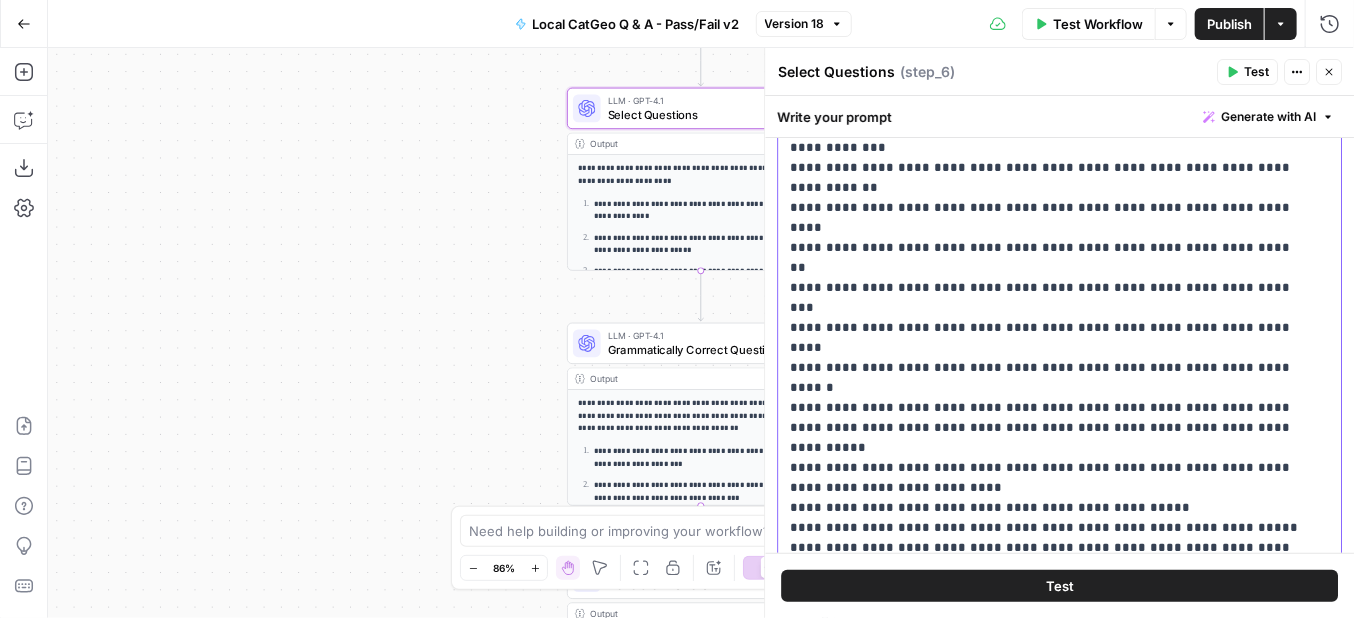 scroll, scrollTop: 221, scrollLeft: 0, axis: vertical 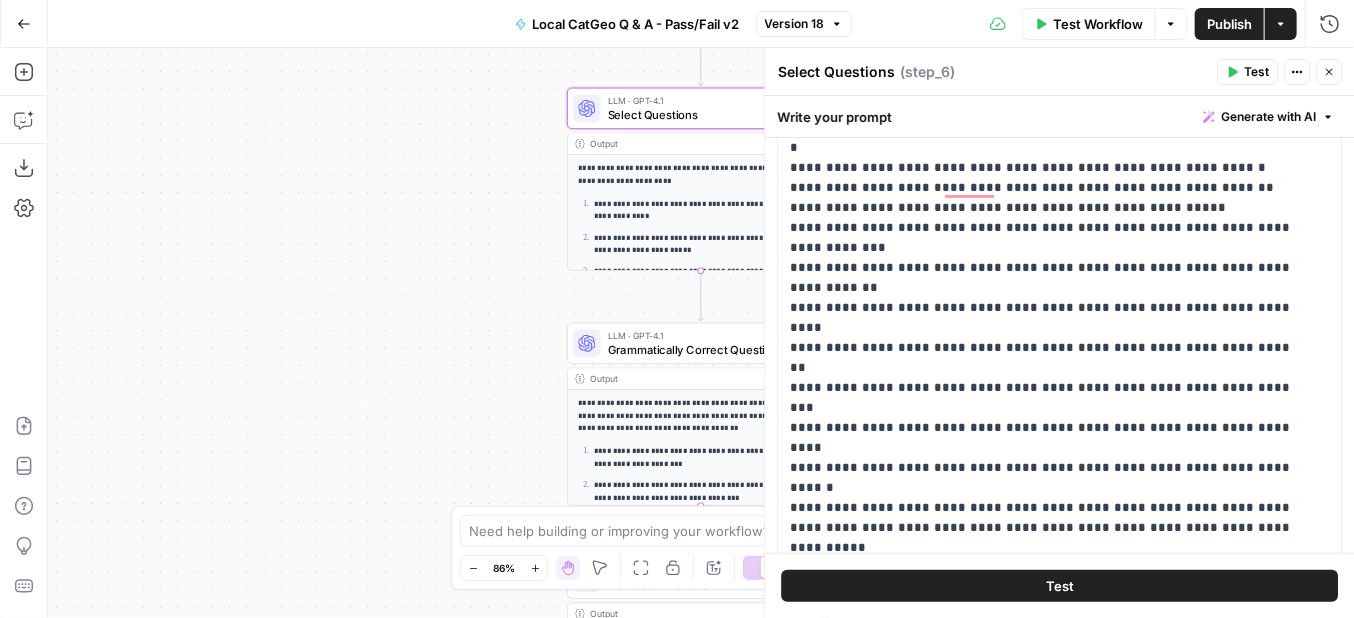 click on "VA   \n\n [CITY] County,         Virginia, enforces strict electrical         regulations to ensure safety and compliance         with national and local codes. This         comprehensive guide covers electrical         permits, materials, inspections,         maintenance, common mistakes, seasonal         considerations, and trusted contractors in         the region.   \n\n --- \n\n ## Electrical         Permits: Requirements and Process   \n\n ###         **When Permits Are Required**   \n Most         electrical work in [CITY] requires a         permit, including:   \n - **New circuits,         panel upgrades, or service equipment         installations** (e.g., EV chargers, solar  \n \n" at bounding box center (701, 333) 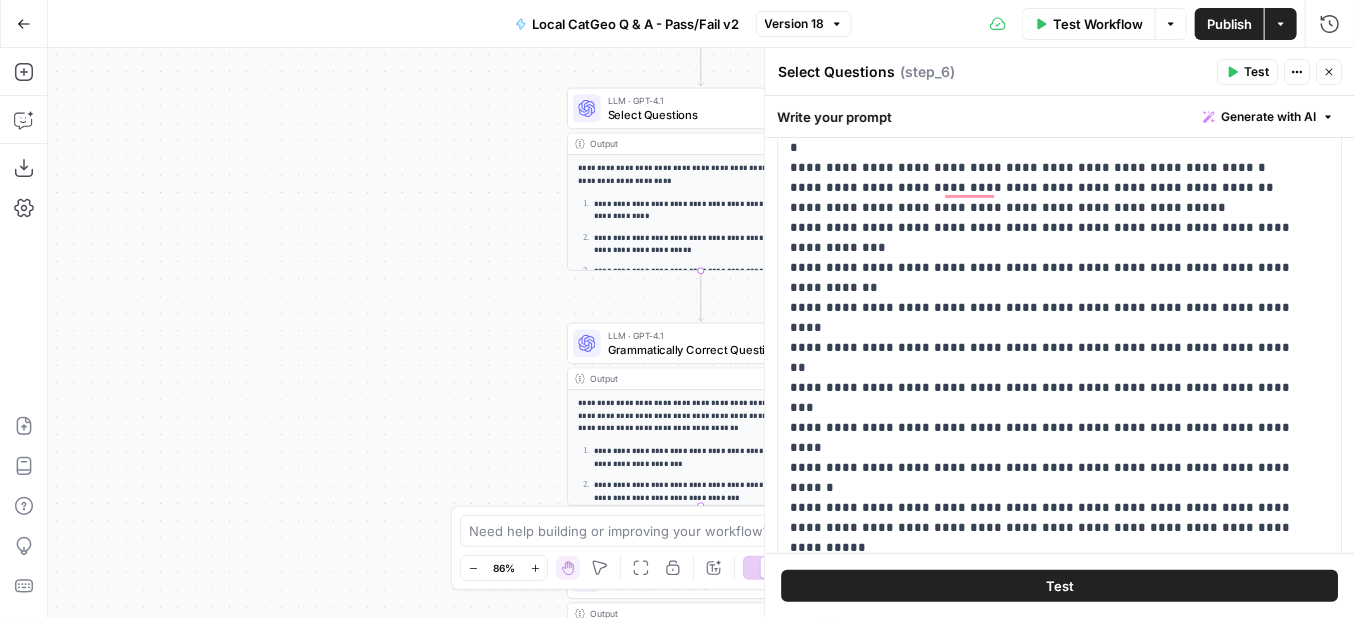 click 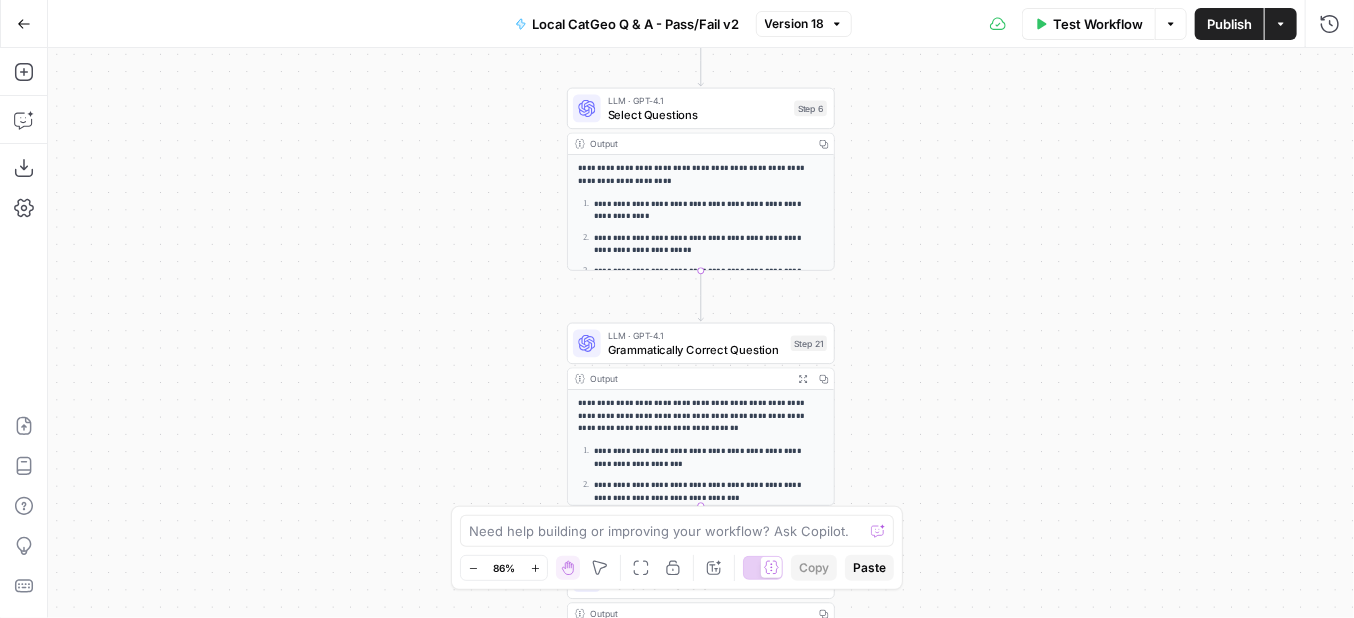 click 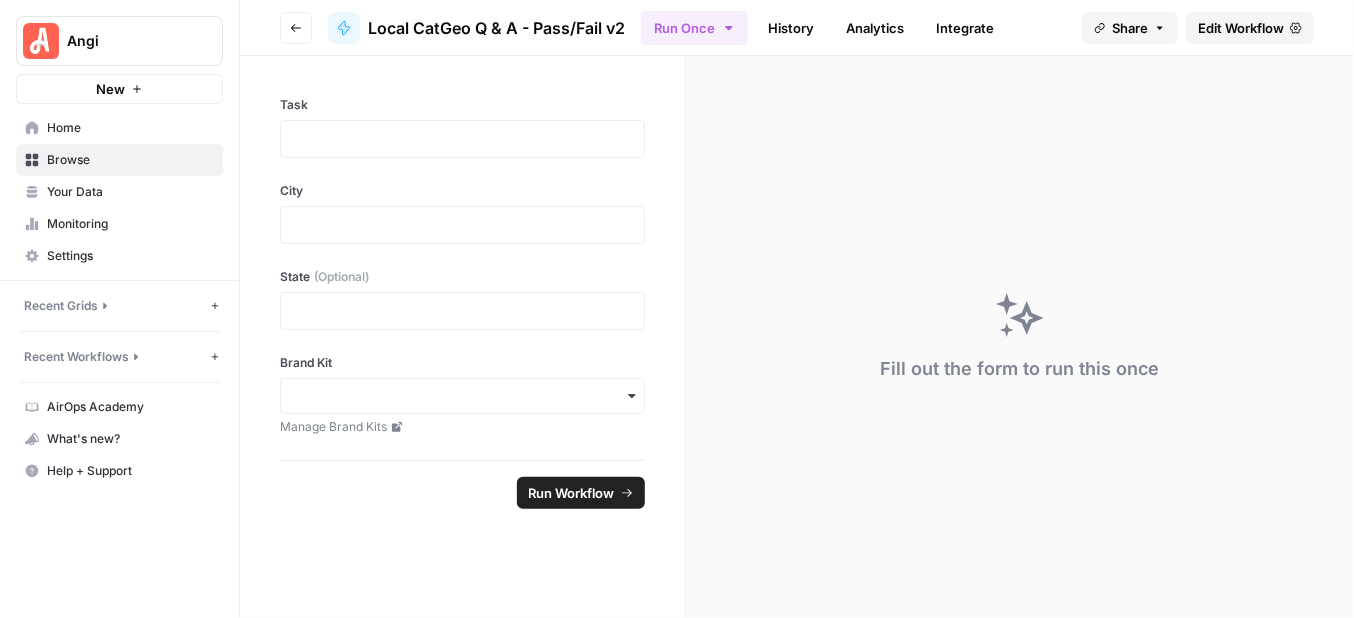 click on "Recent Grids" at bounding box center [61, 306] 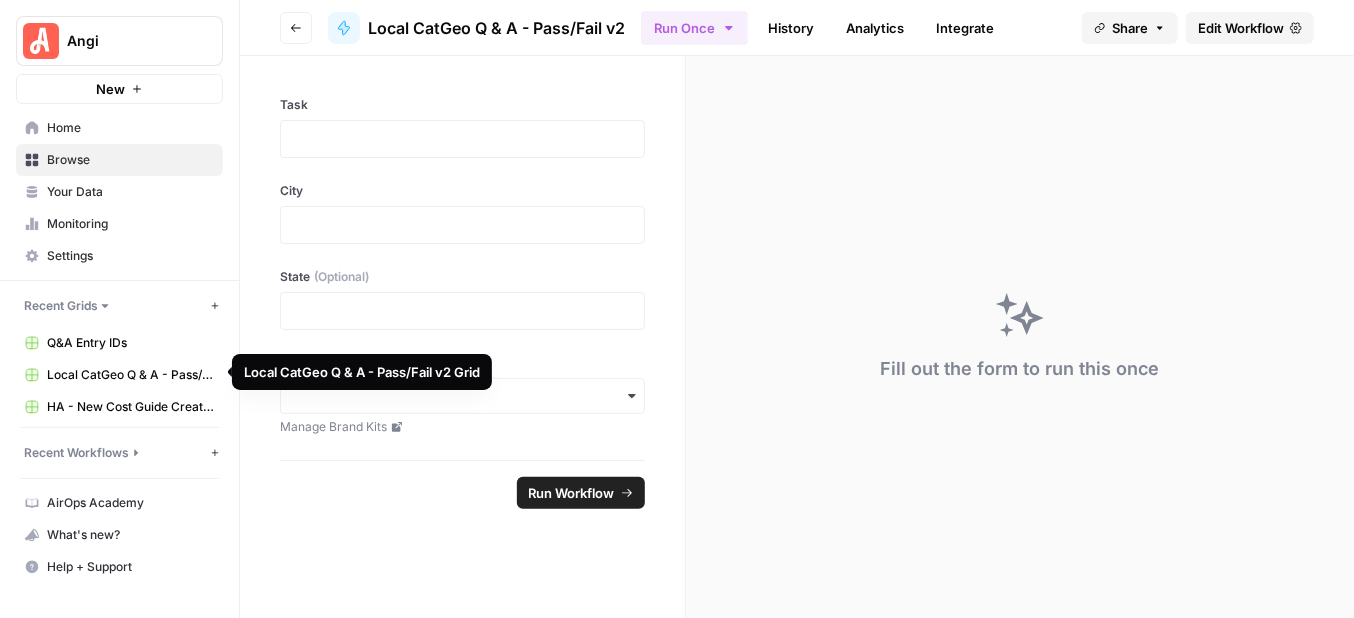 click on "Local CatGeo Q & A - Pass/Fail v2 Grid" at bounding box center (130, 375) 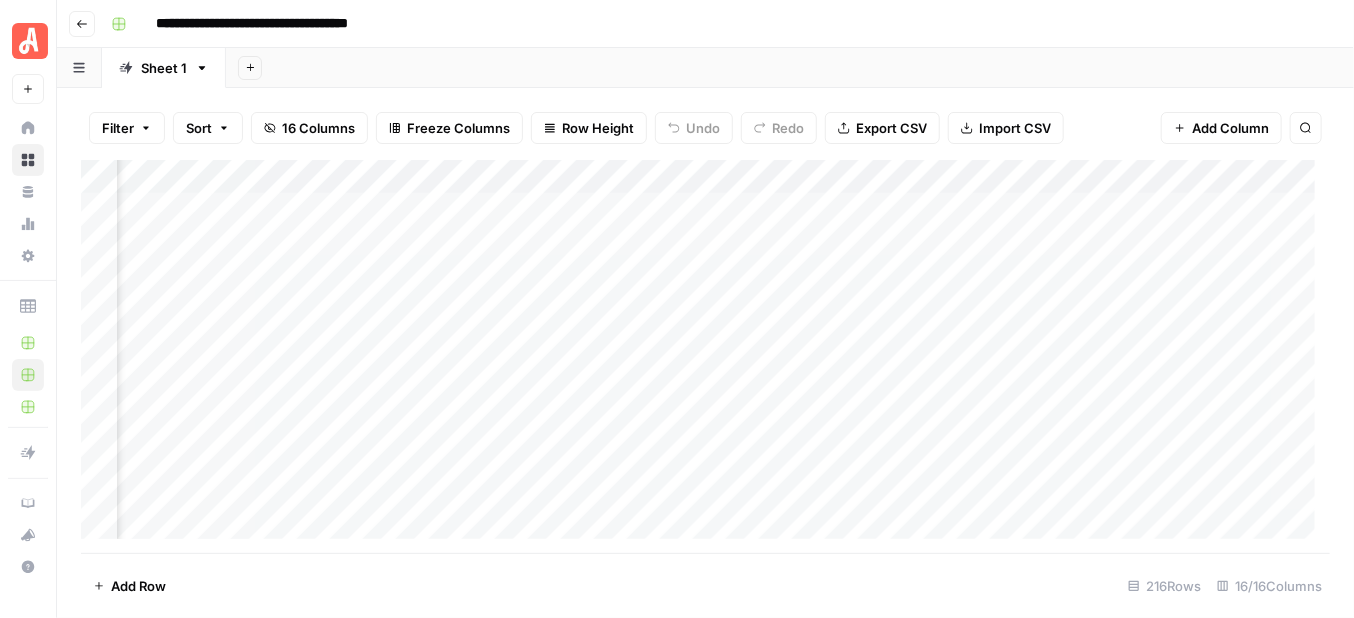 scroll, scrollTop: 0, scrollLeft: 37, axis: horizontal 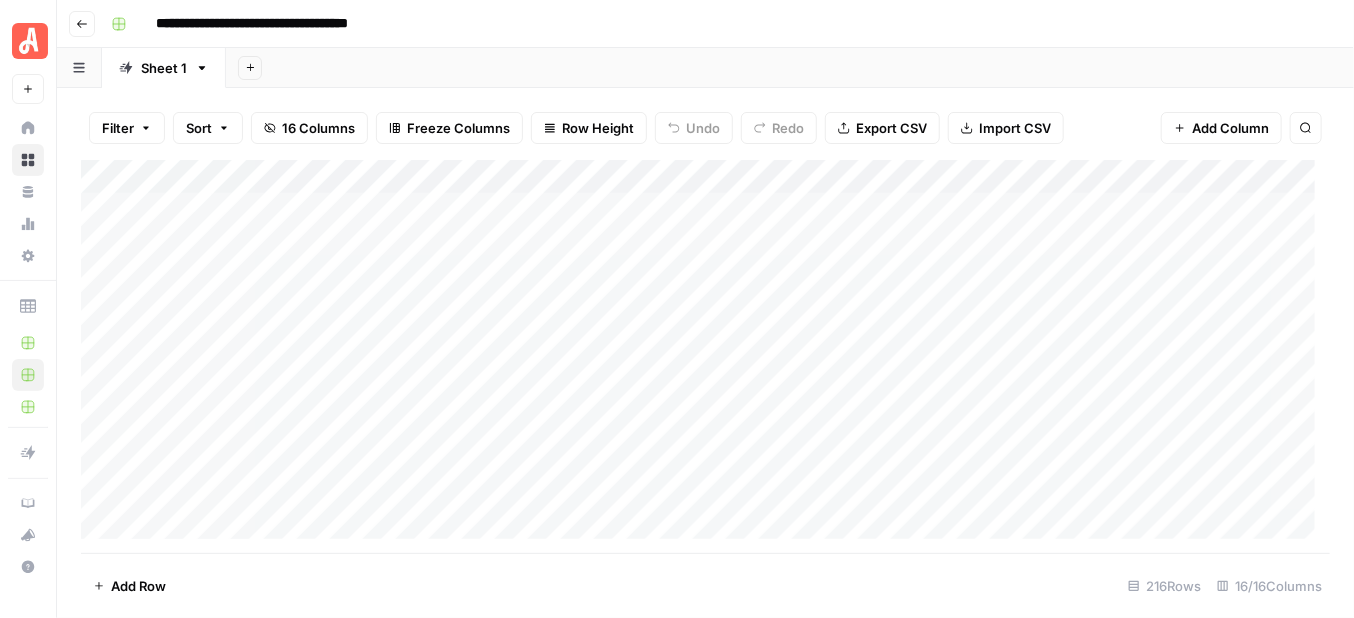 click on "Filter" at bounding box center [127, 128] 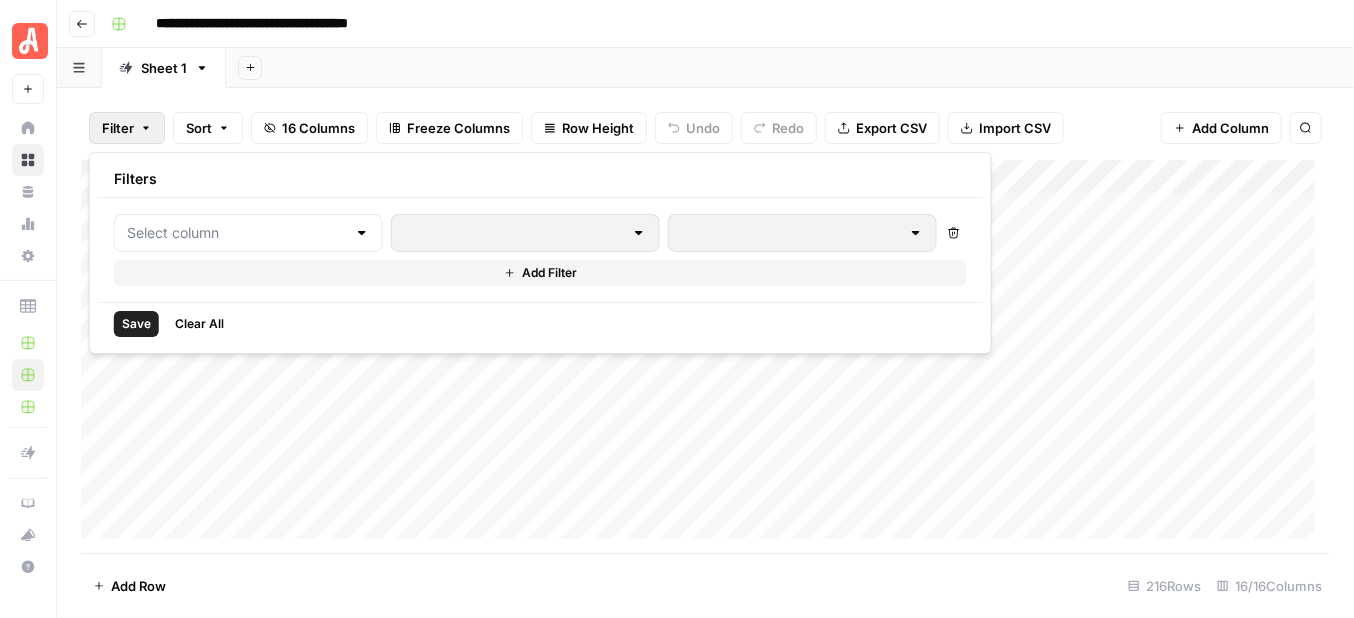 click at bounding box center (248, 233) 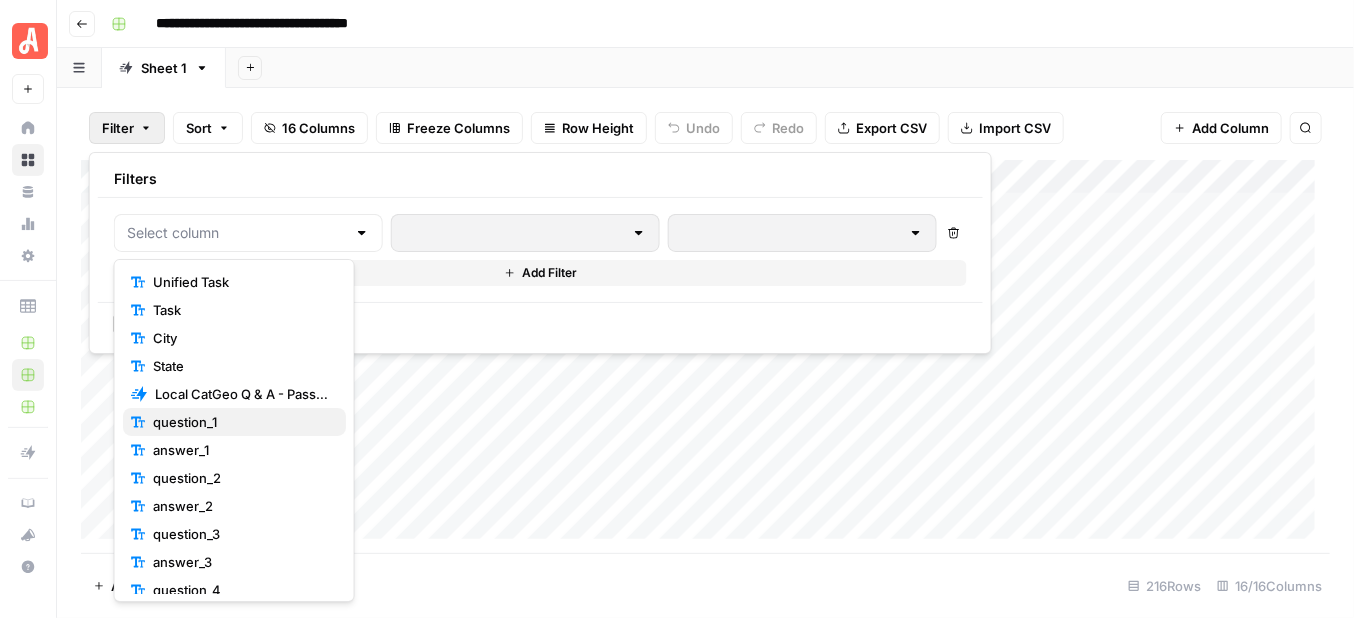click on "question_1" at bounding box center (234, 422) 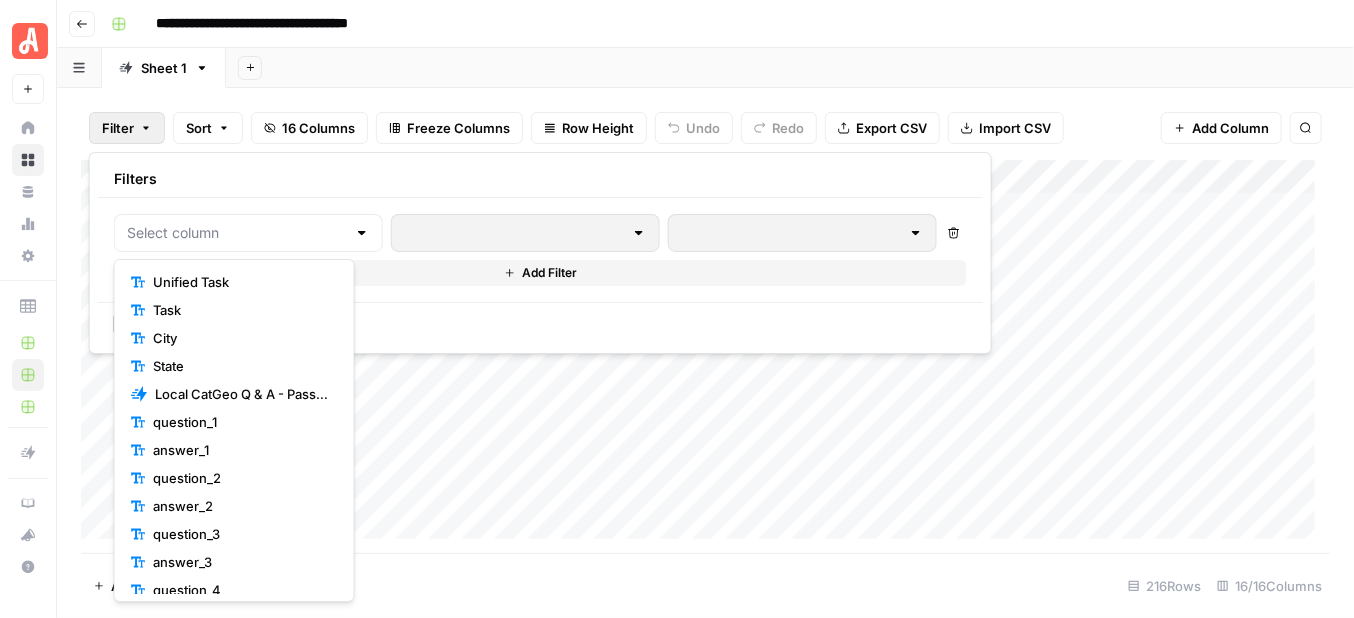type on "question_1" 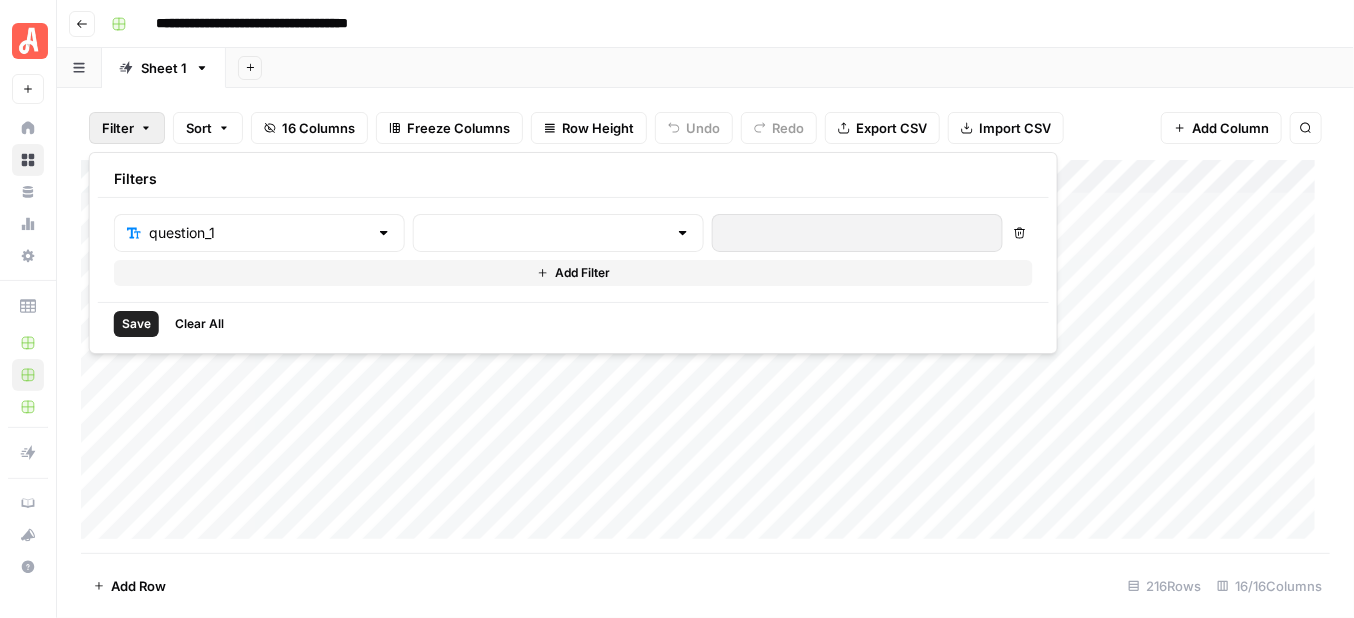 drag, startPoint x: 622, startPoint y: 230, endPoint x: 640, endPoint y: 232, distance: 18.110771 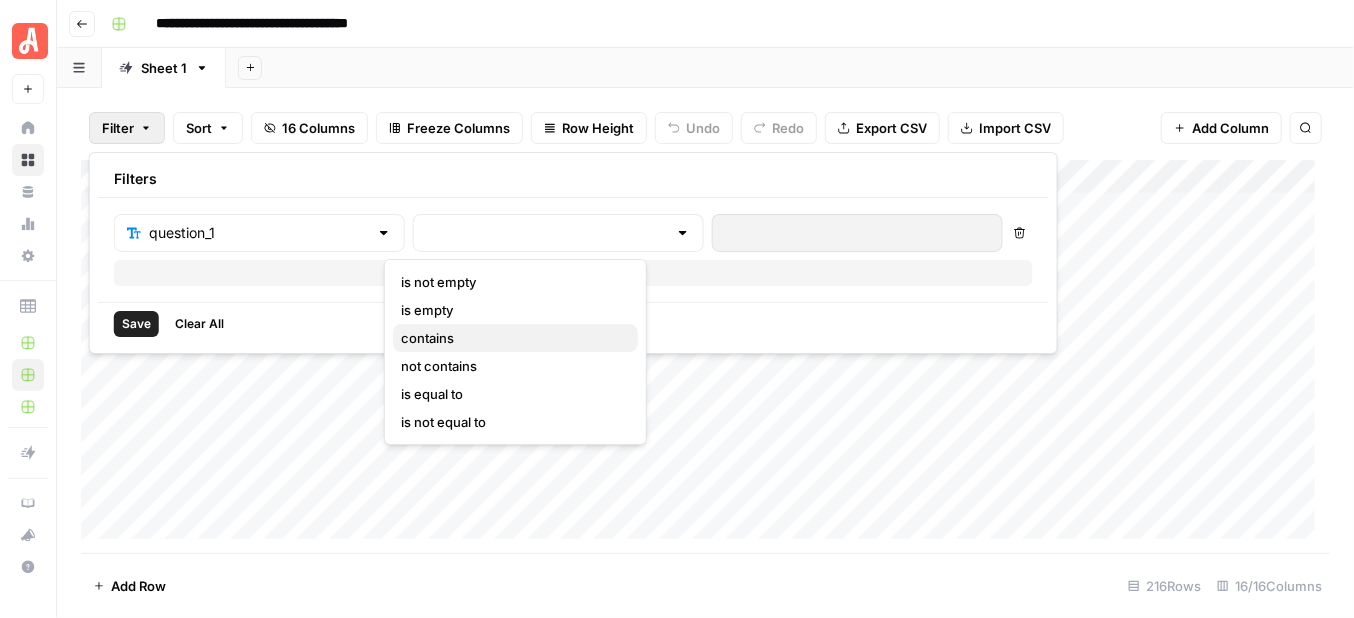 click on "contains" at bounding box center [511, 338] 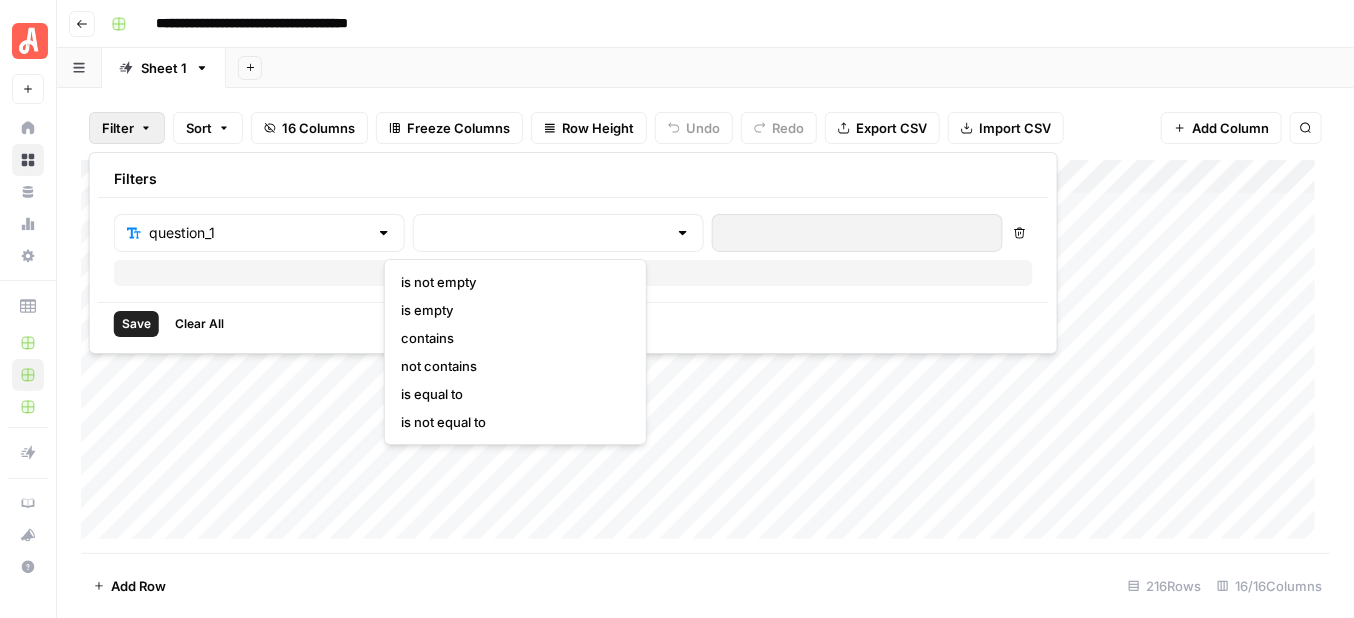 type on "contains" 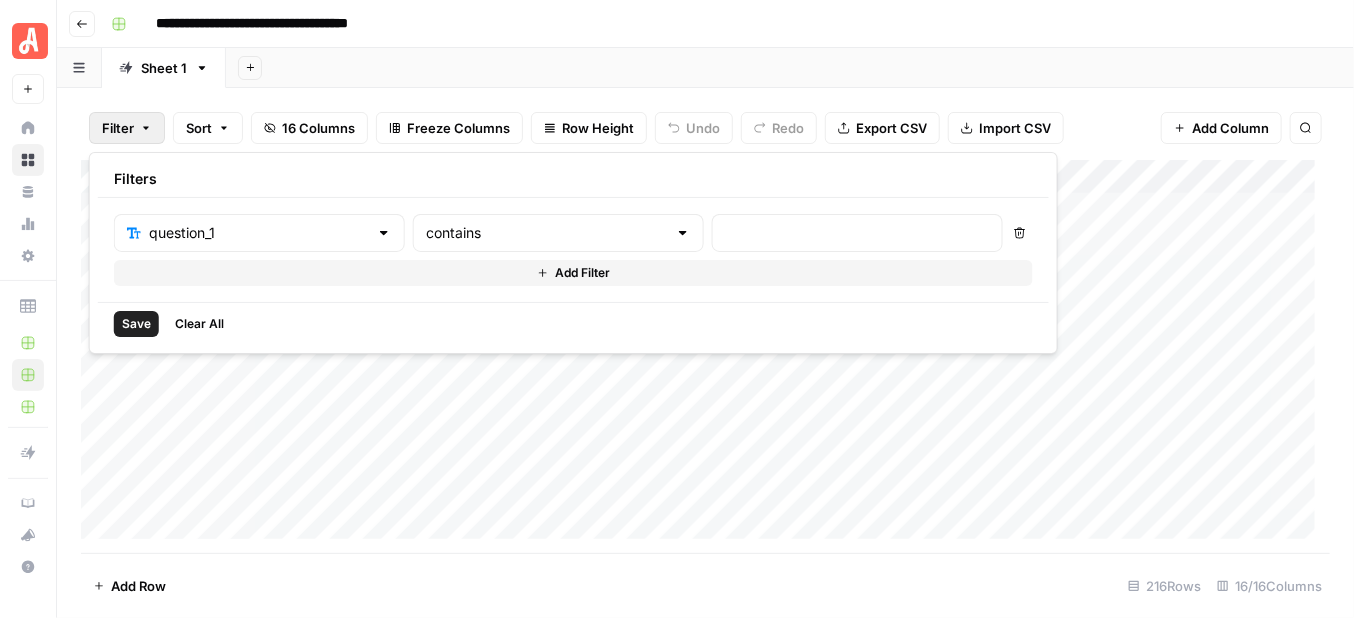 click at bounding box center (683, 233) 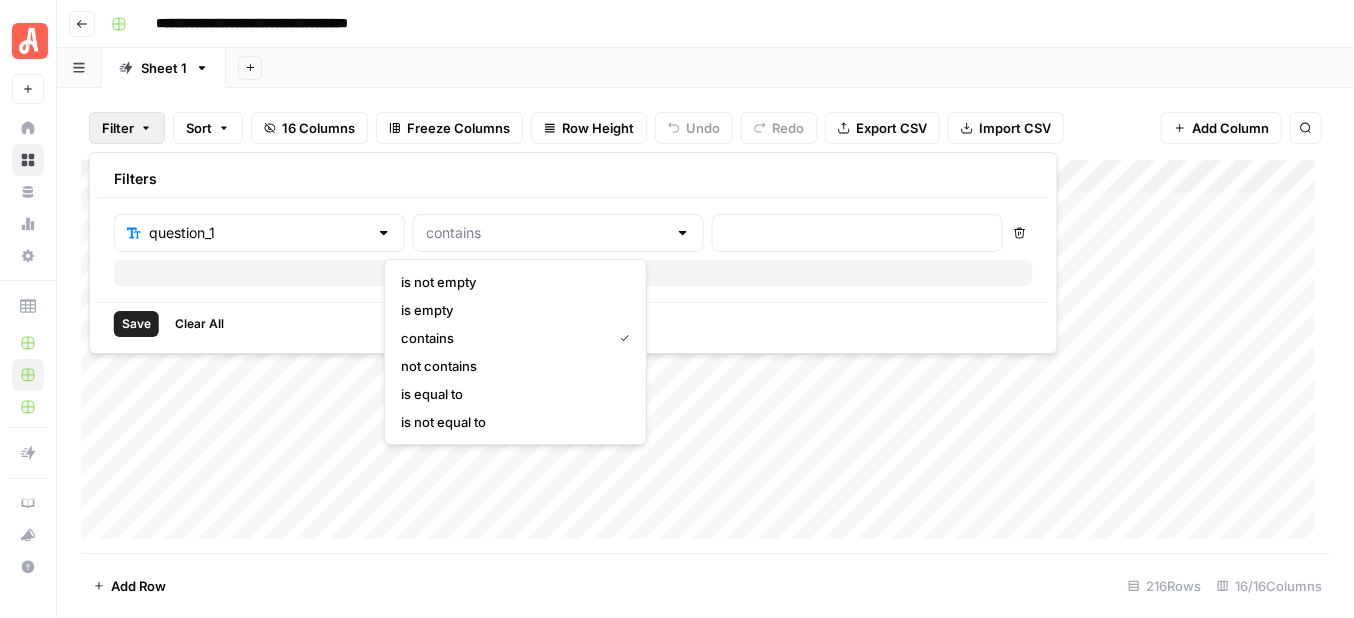 type on "contains" 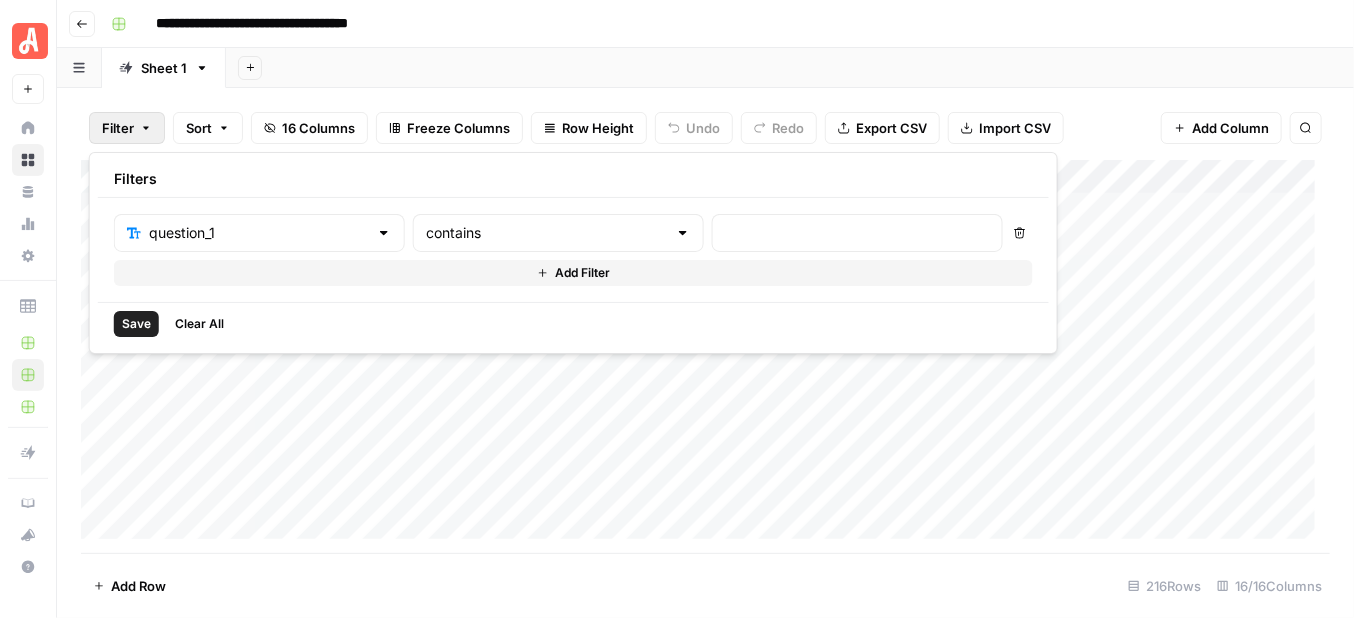 click on "Filters" at bounding box center [573, 179] 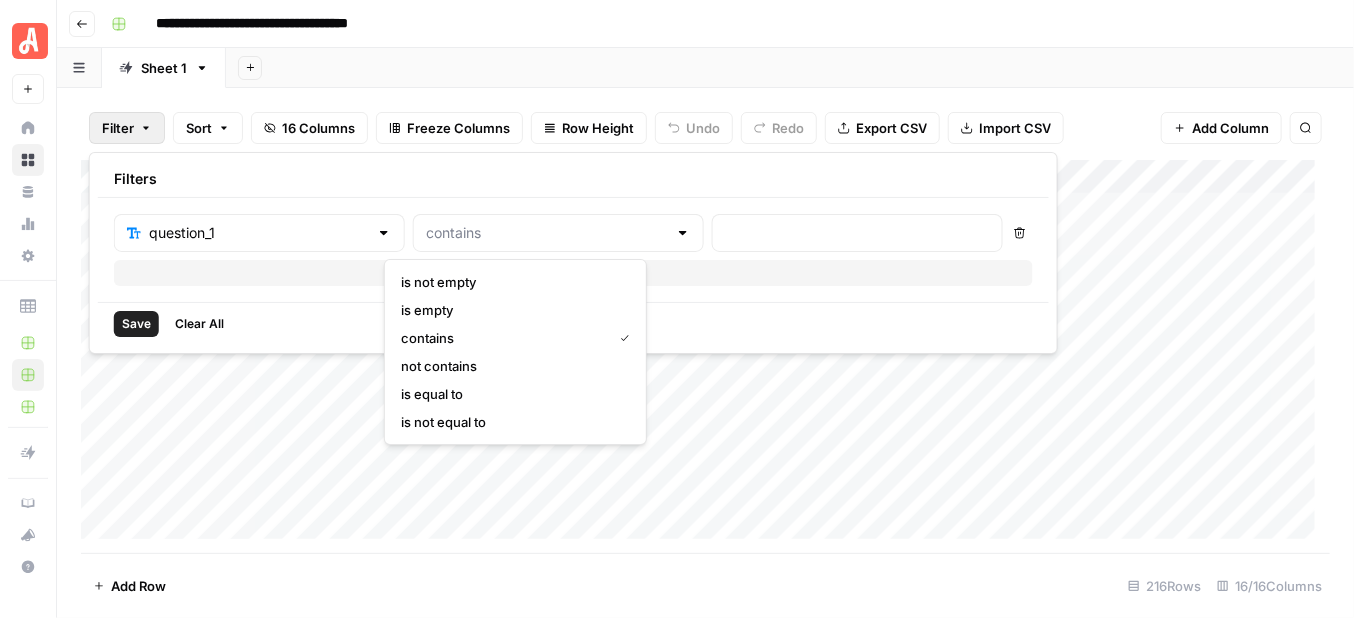 click on "is not empty" at bounding box center (511, 282) 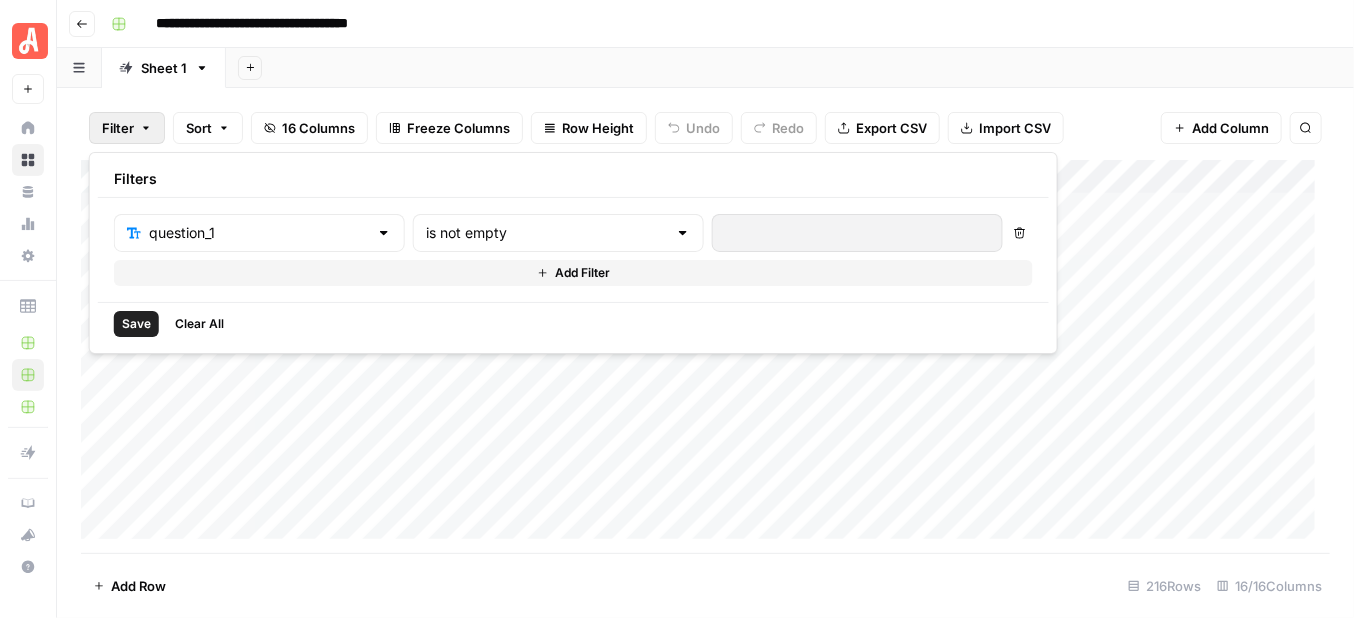 click on "Save" at bounding box center (136, 324) 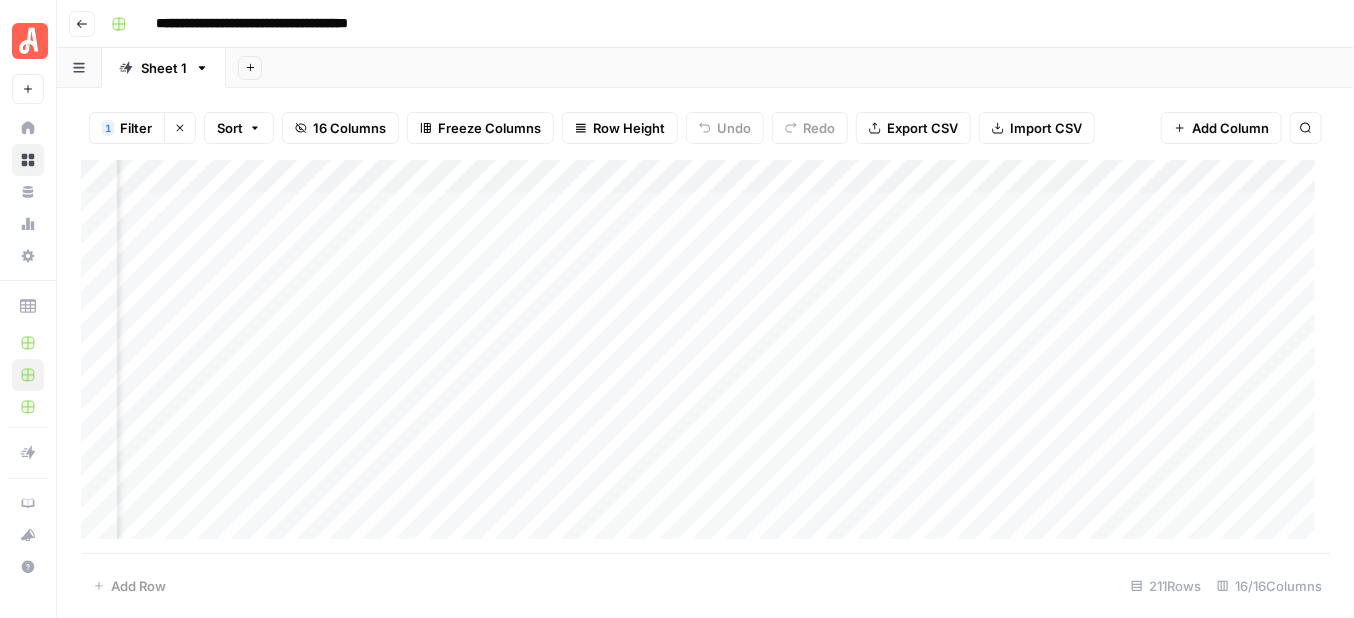 scroll, scrollTop: 0, scrollLeft: 560, axis: horizontal 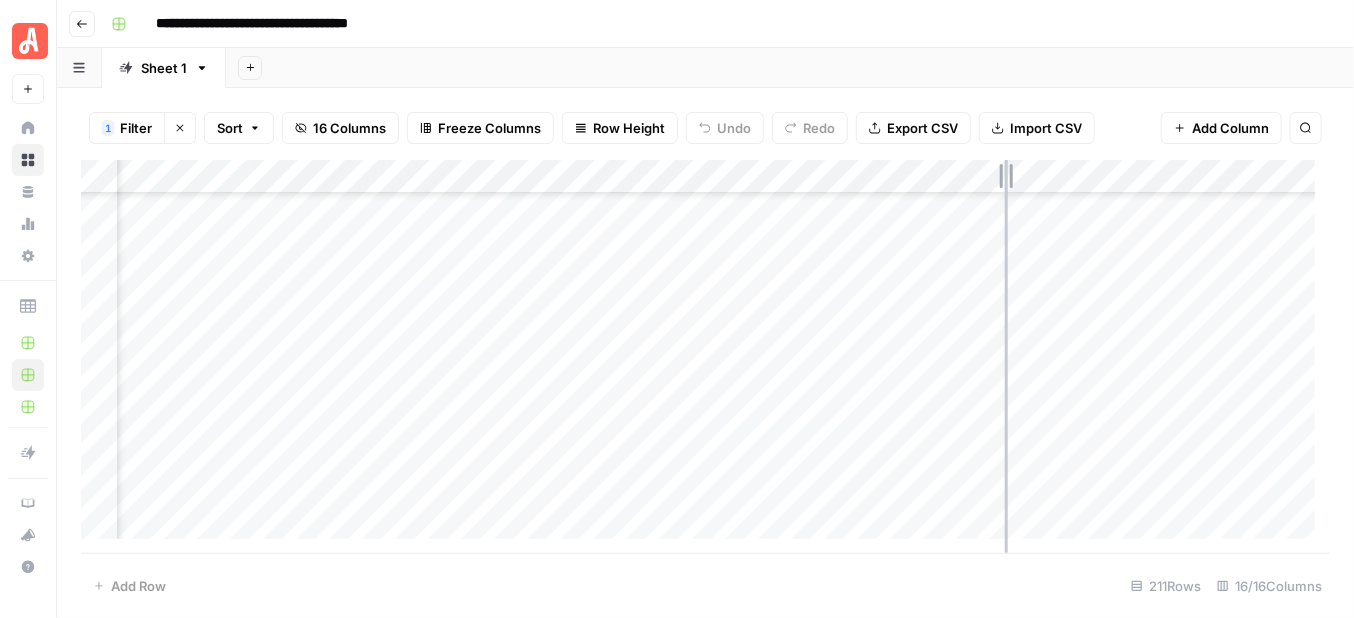 drag, startPoint x: 793, startPoint y: 175, endPoint x: 1008, endPoint y: 168, distance: 215.11392 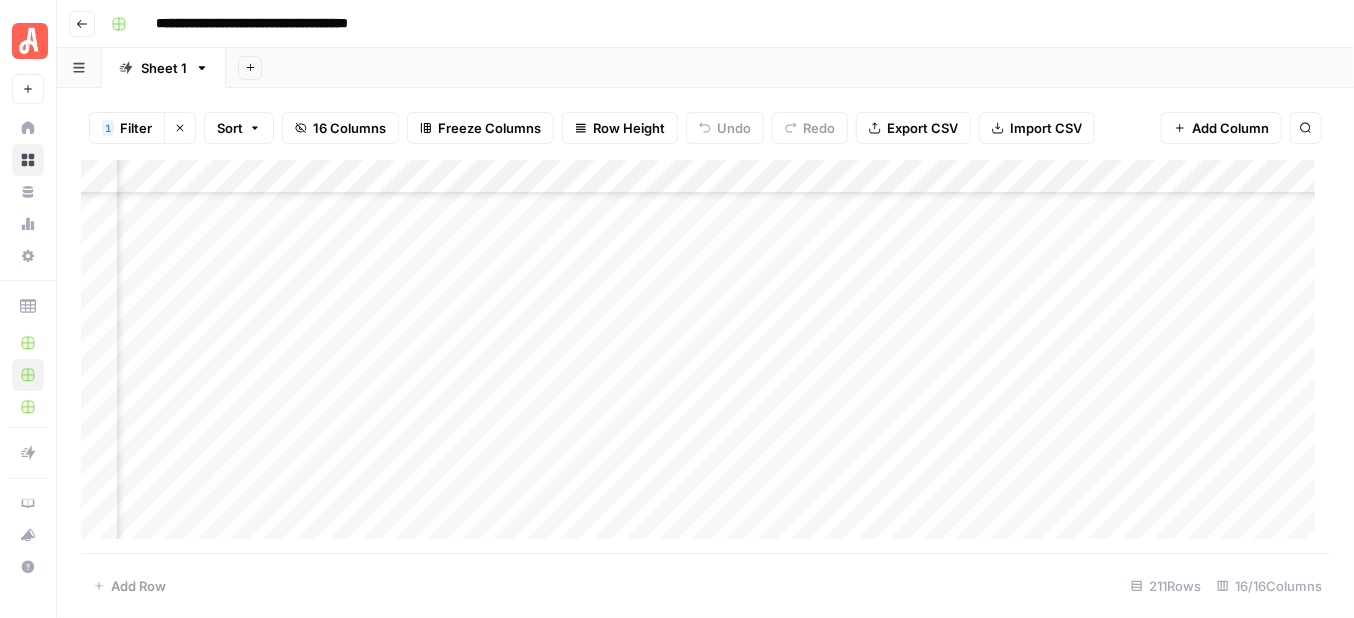 scroll, scrollTop: 4927, scrollLeft: 2975, axis: both 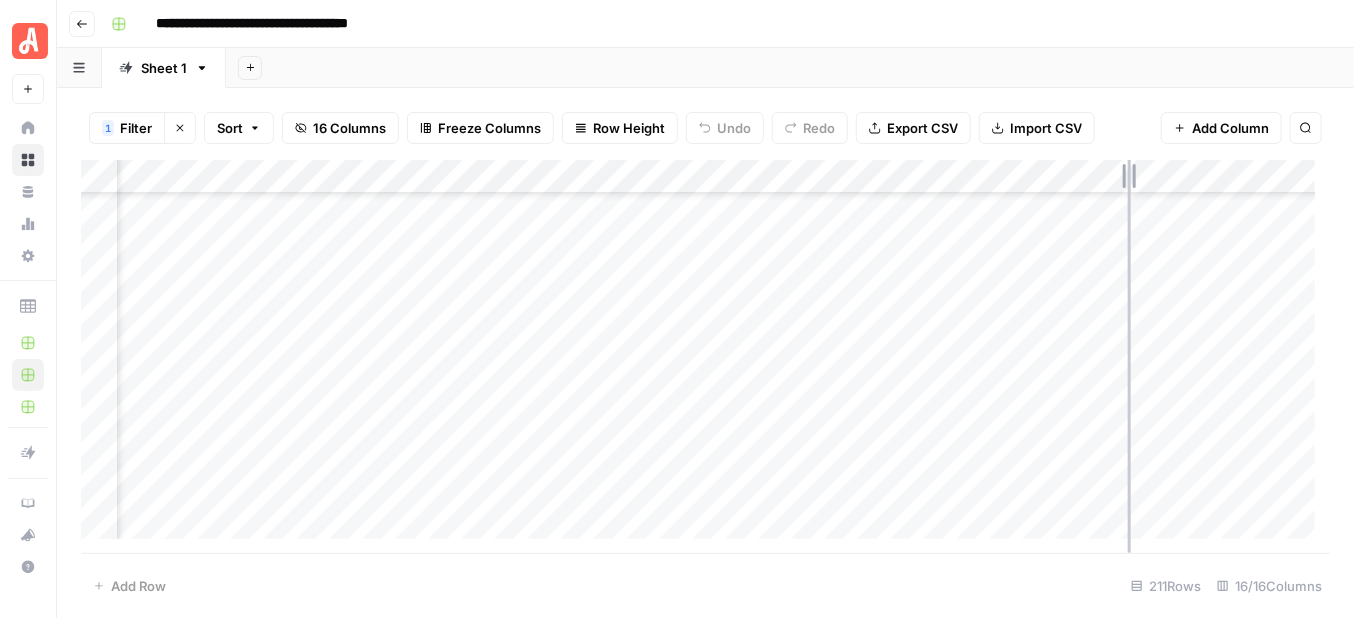 drag, startPoint x: 1008, startPoint y: 173, endPoint x: 1128, endPoint y: 173, distance: 120 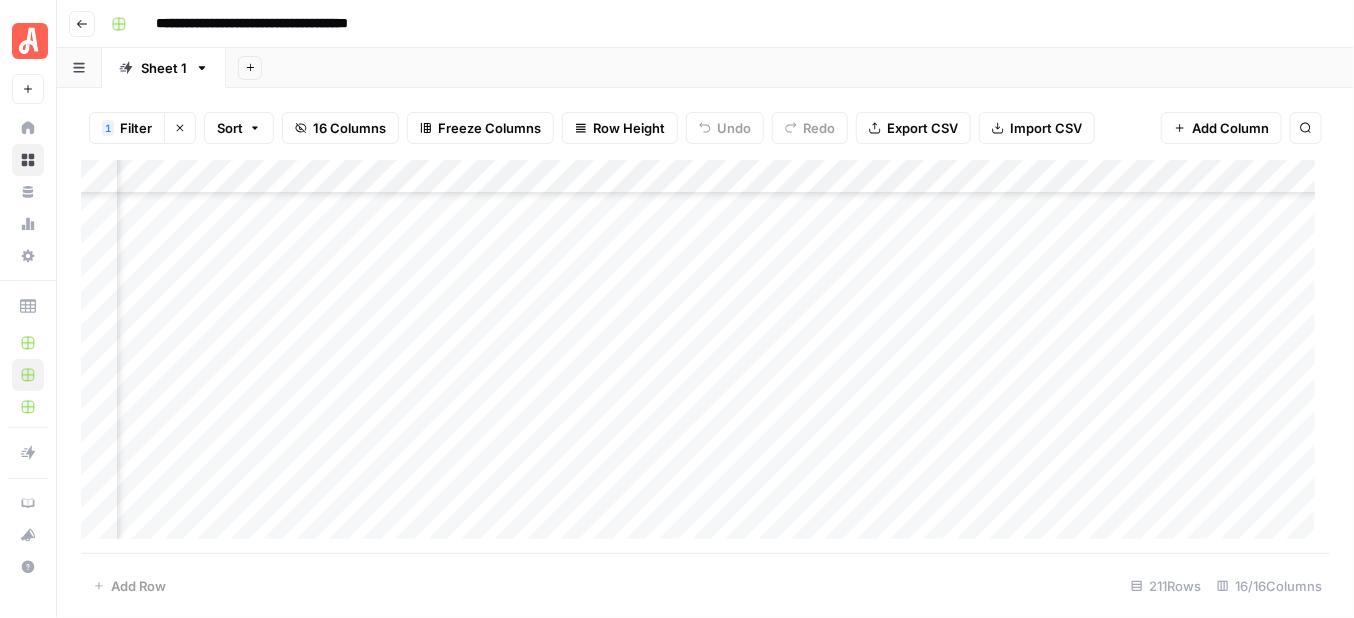 scroll, scrollTop: 6827, scrollLeft: 2975, axis: both 